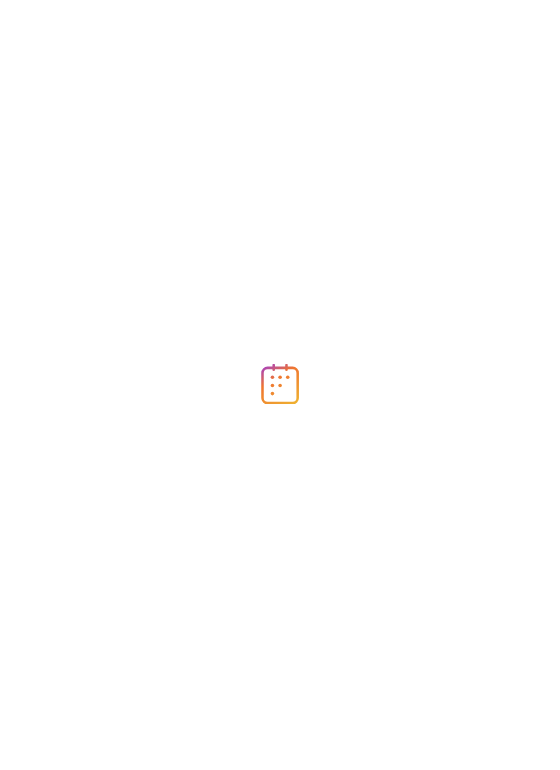 scroll, scrollTop: 0, scrollLeft: 0, axis: both 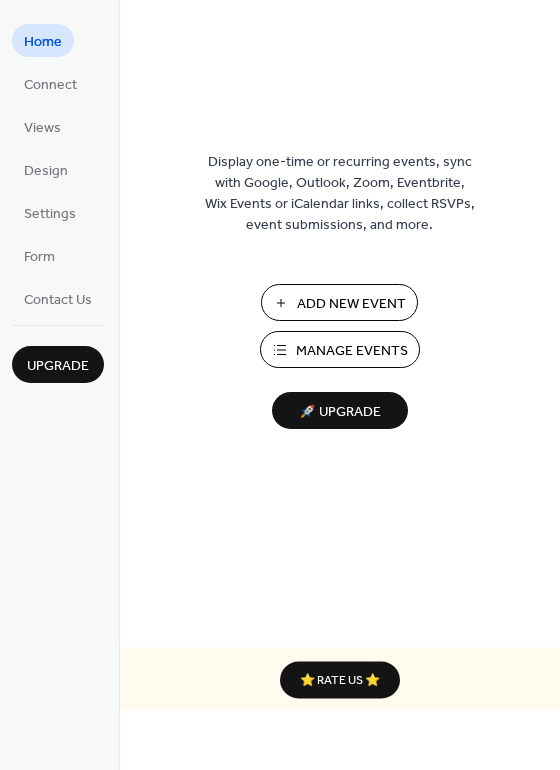 click on "Manage Events" at bounding box center [352, 351] 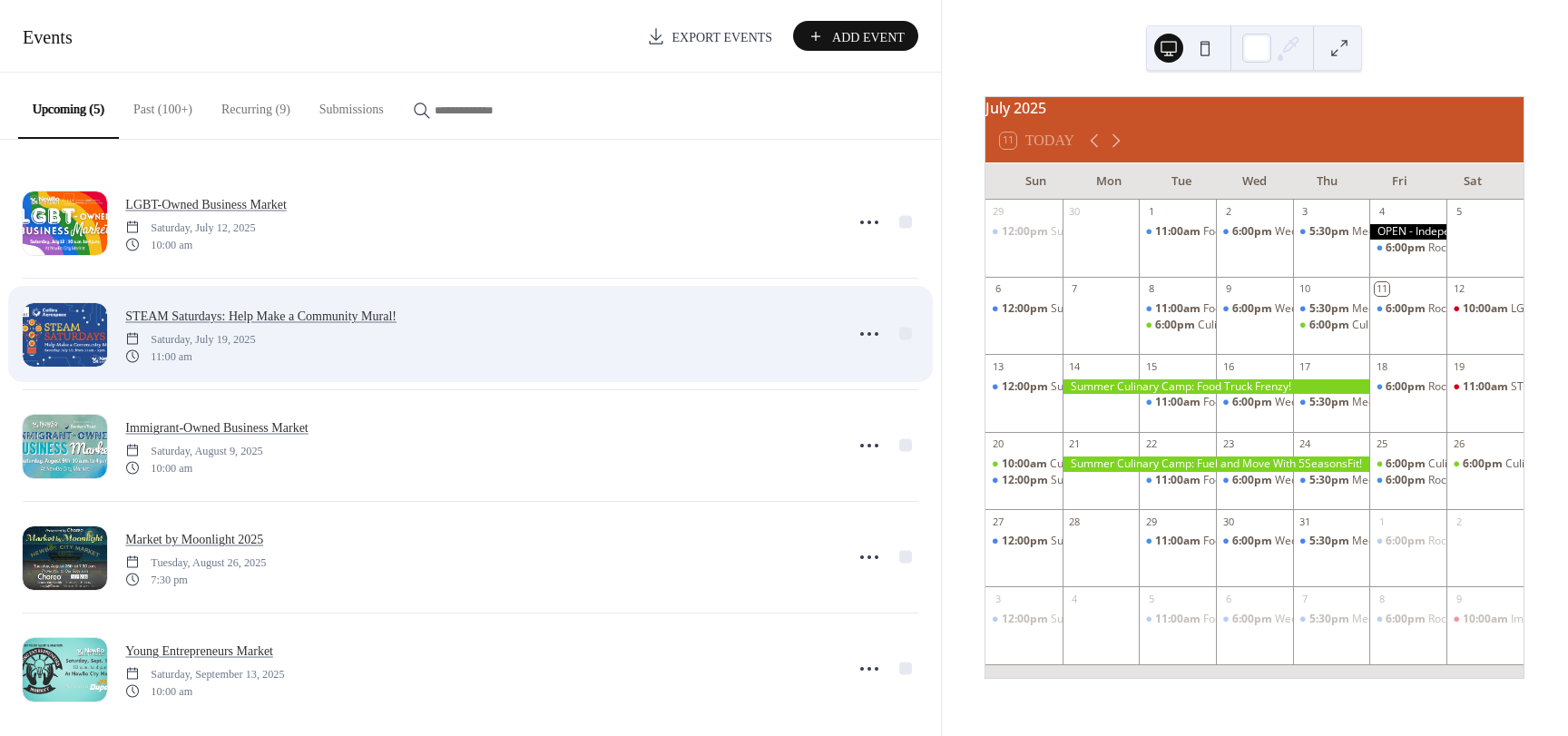 scroll, scrollTop: 0, scrollLeft: 0, axis: both 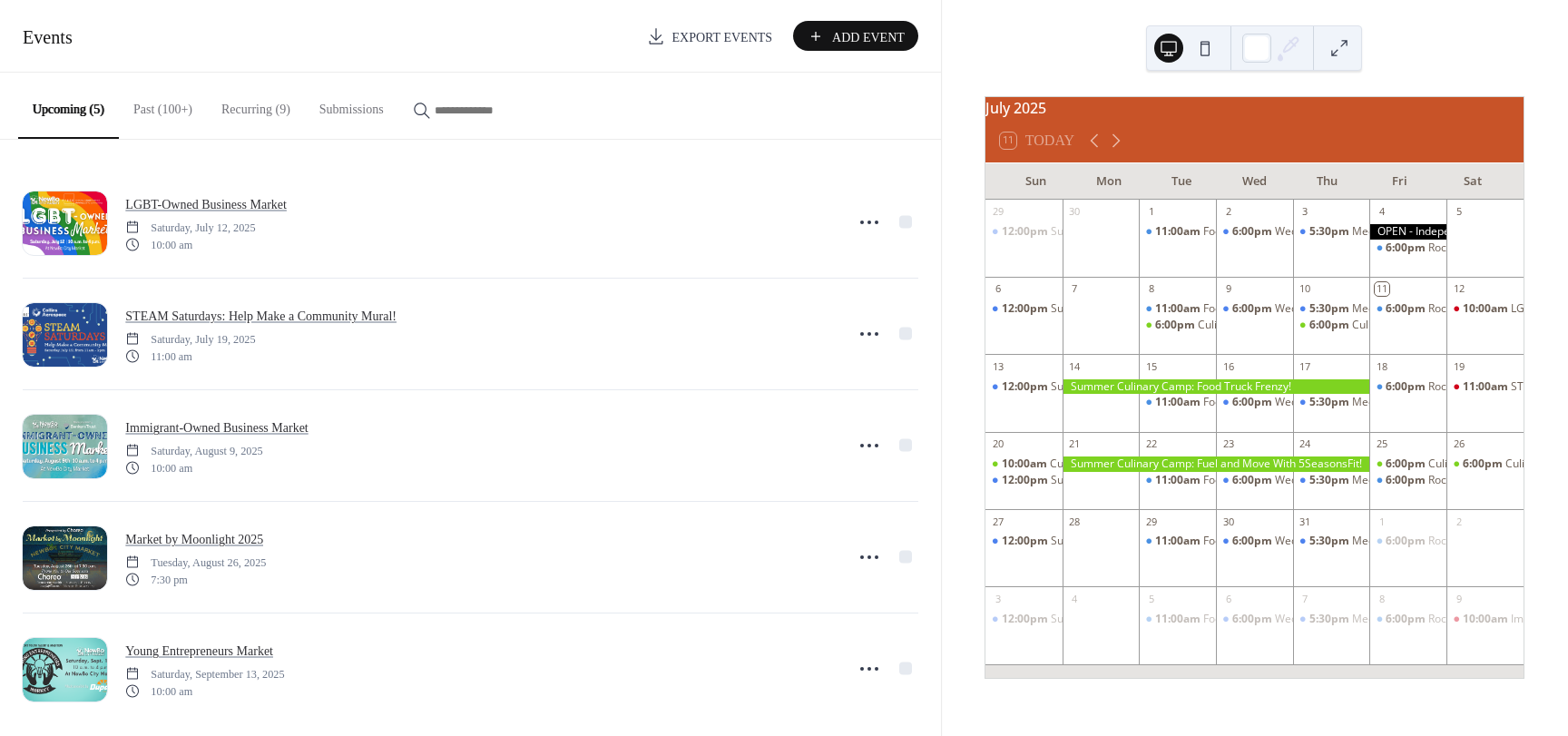 click on "Recurring  (9)" at bounding box center (256, 104) 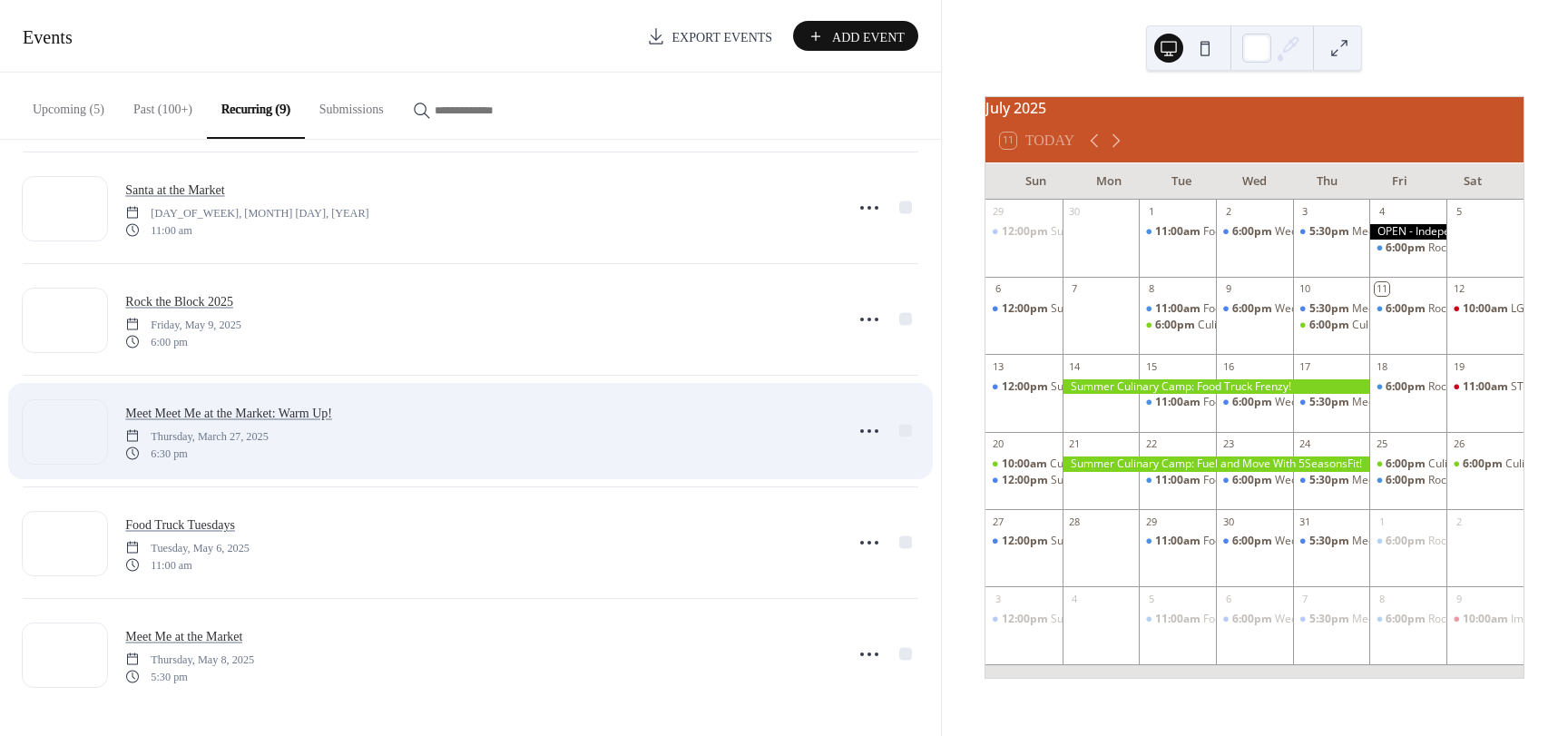 scroll, scrollTop: 462, scrollLeft: 0, axis: vertical 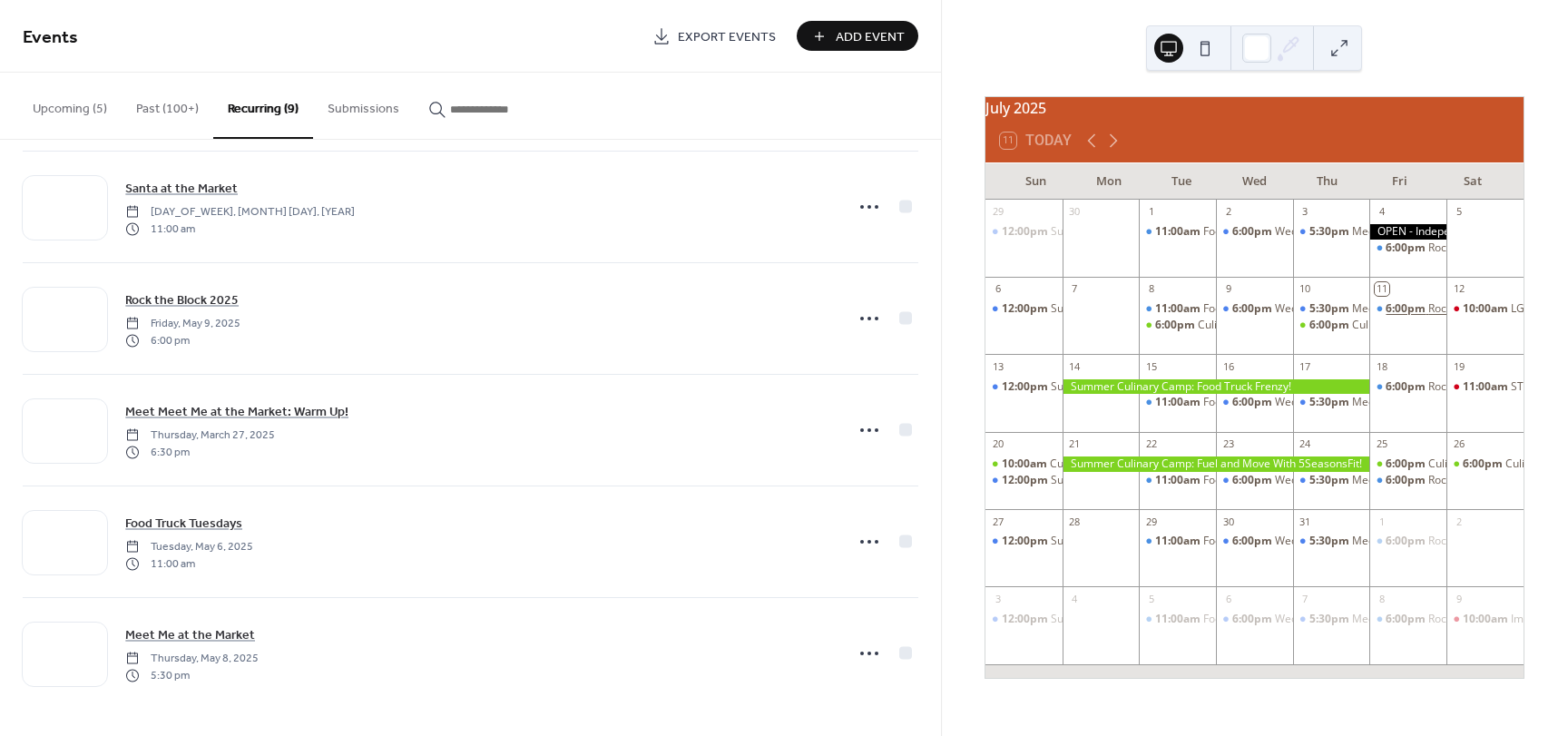 click on "6:00pm" at bounding box center (1406, 309) 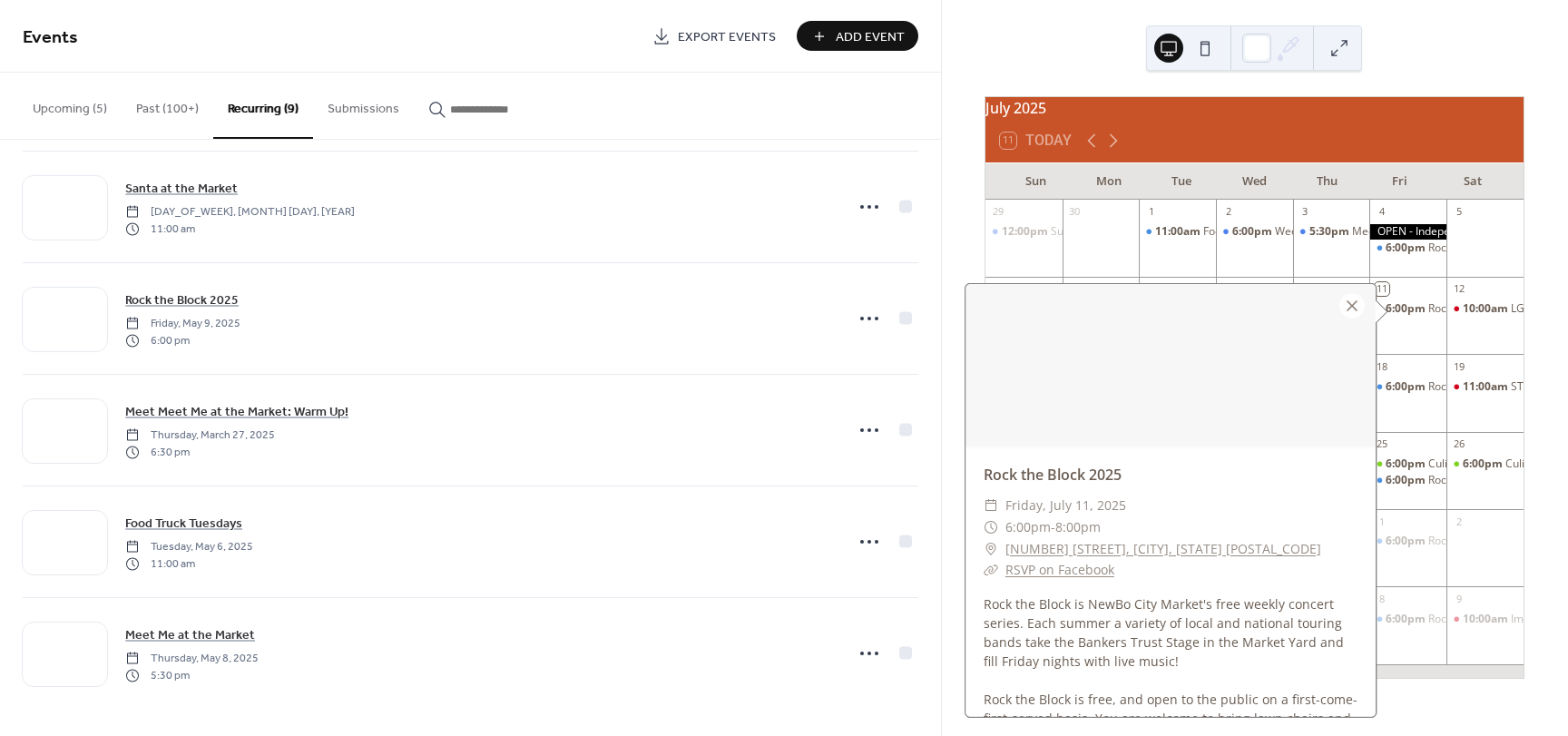 scroll, scrollTop: 0, scrollLeft: 0, axis: both 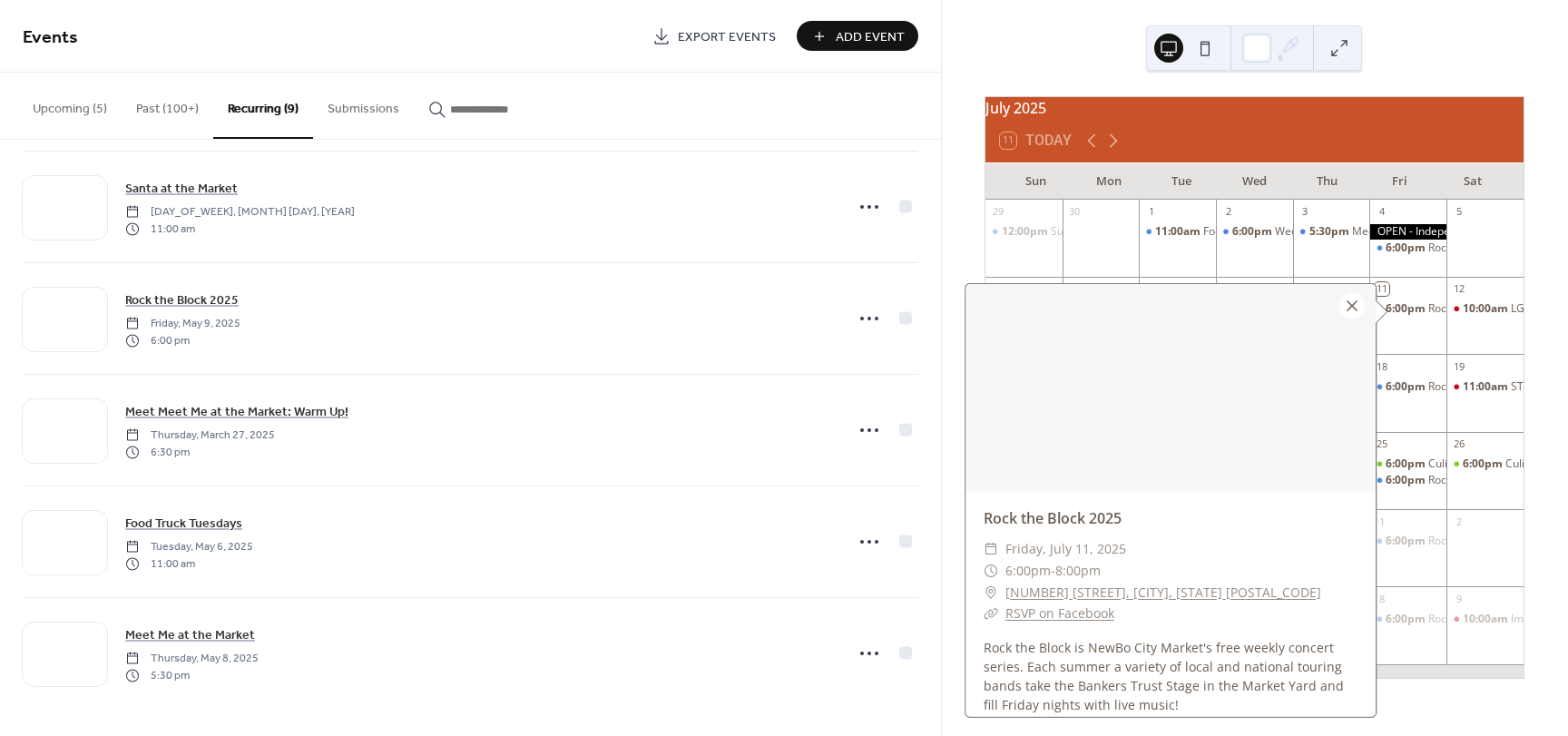 click at bounding box center [1352, 306] 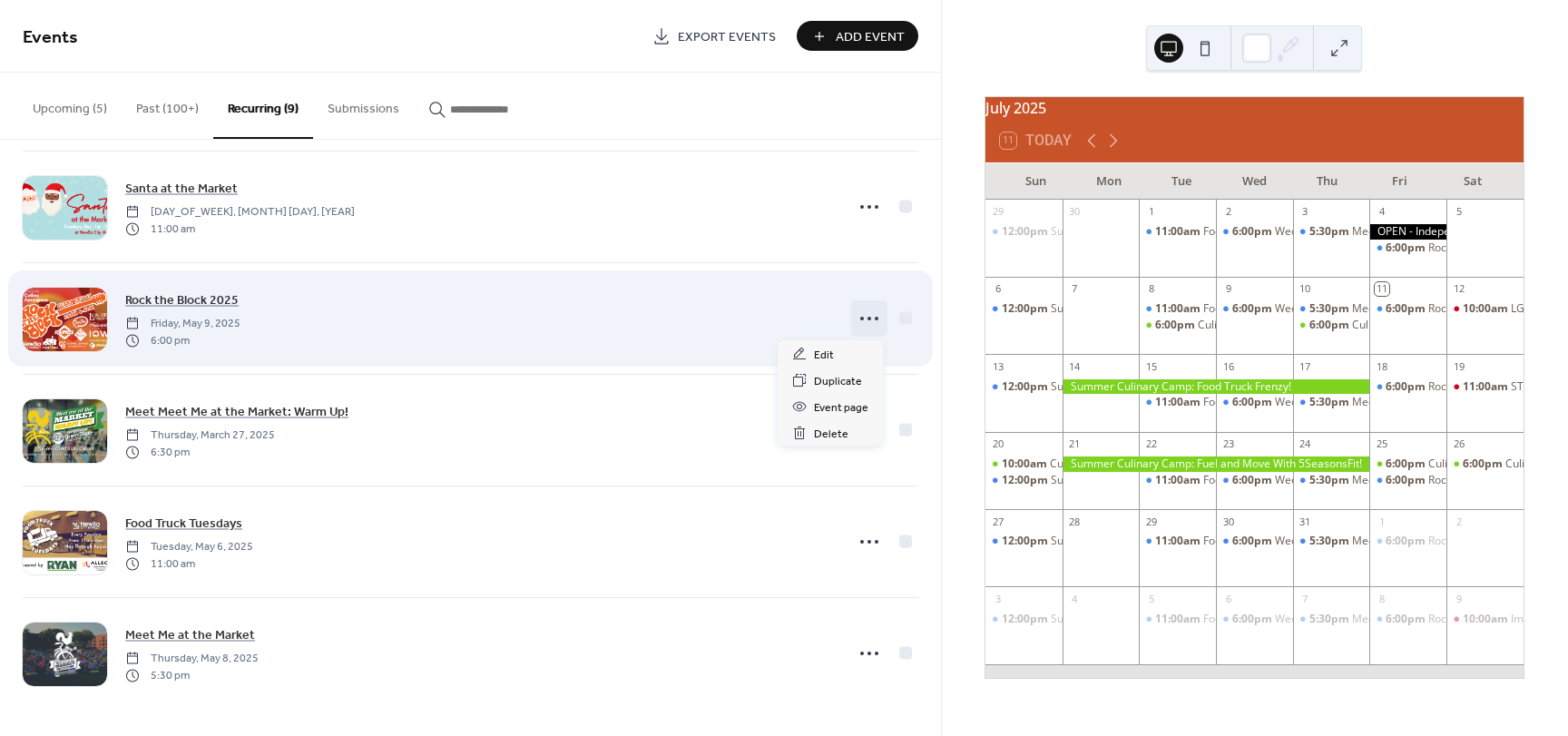 click 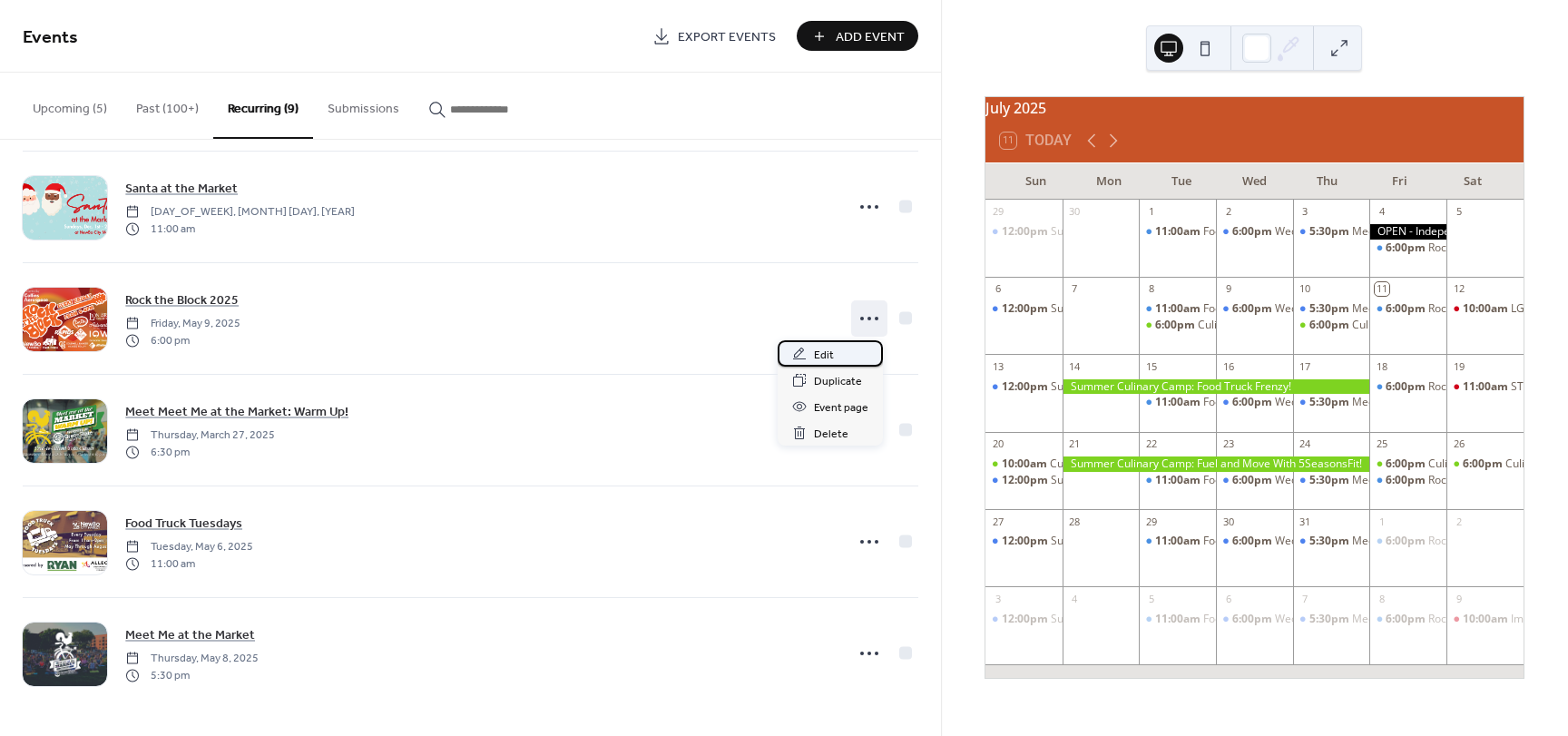 click on "Edit" at bounding box center (824, 355) 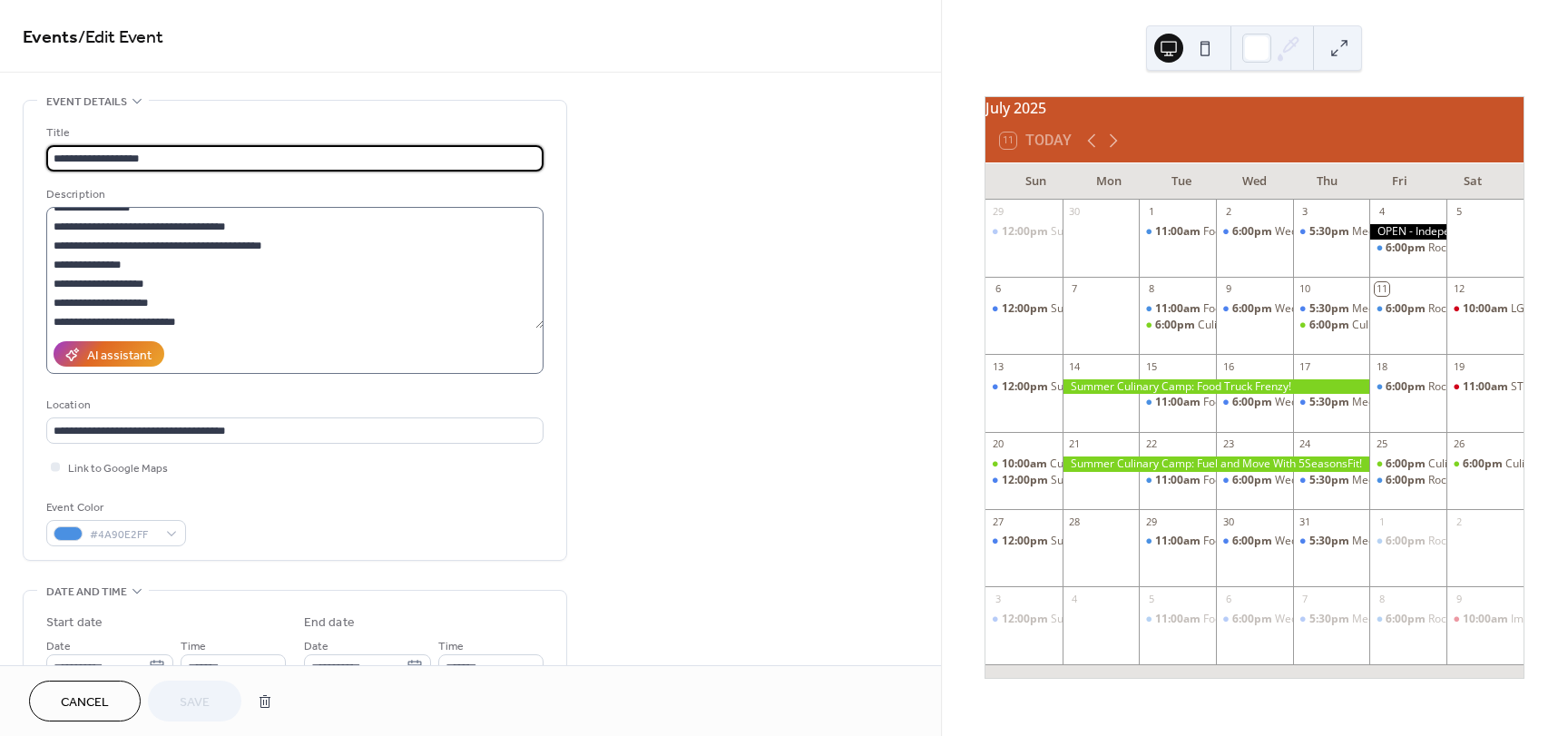 scroll, scrollTop: 363, scrollLeft: 0, axis: vertical 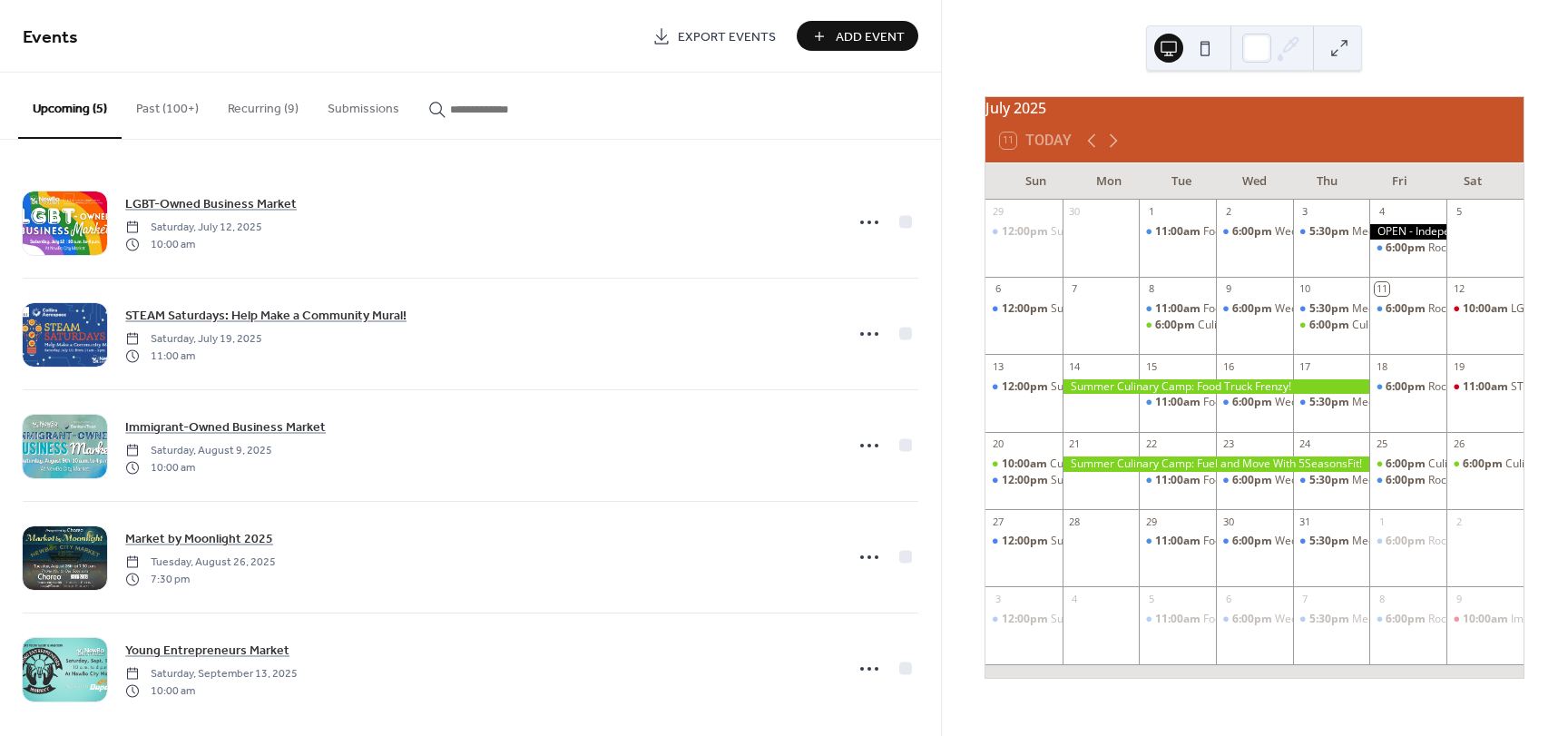 click on "Add Event" at bounding box center [870, 37] 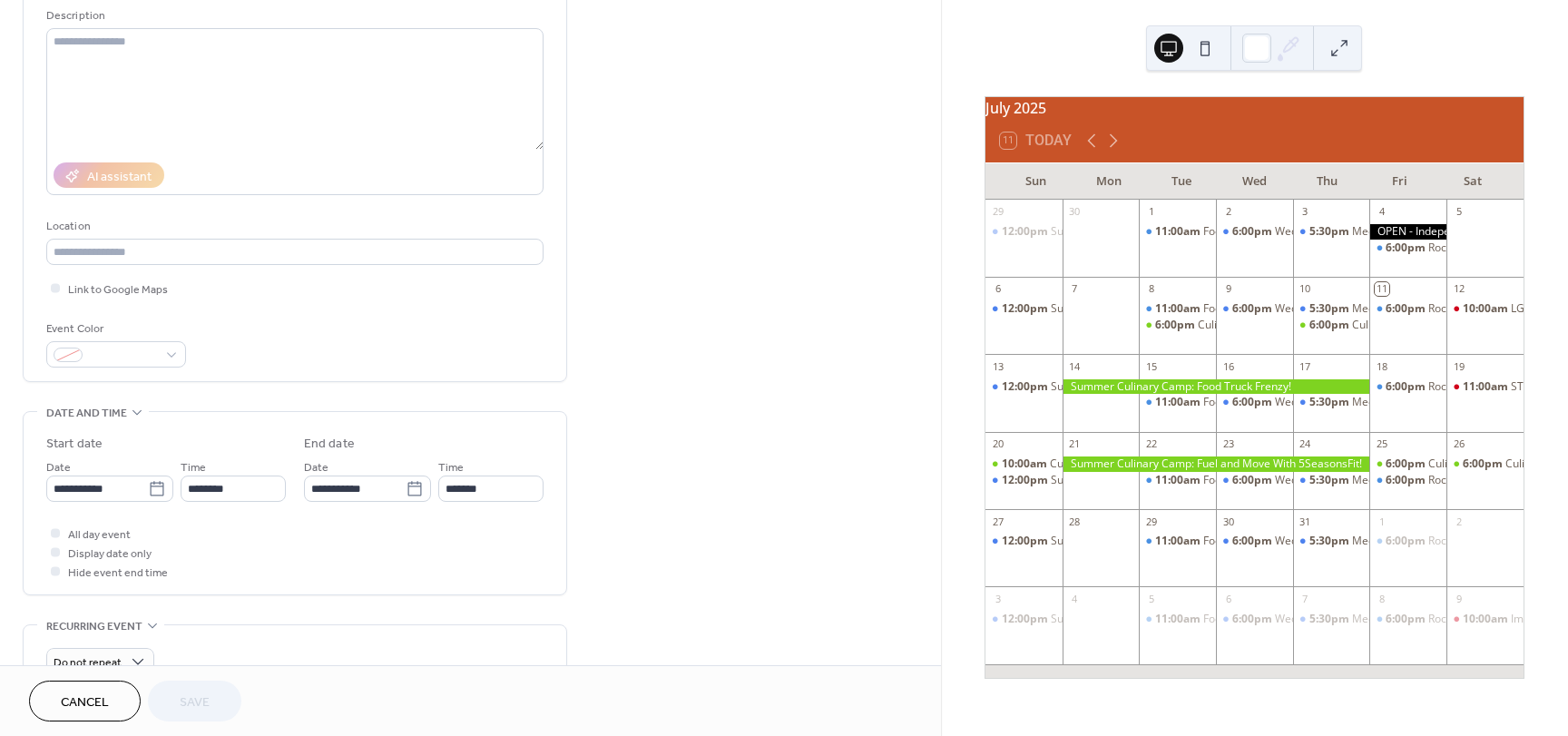 scroll, scrollTop: 182, scrollLeft: 0, axis: vertical 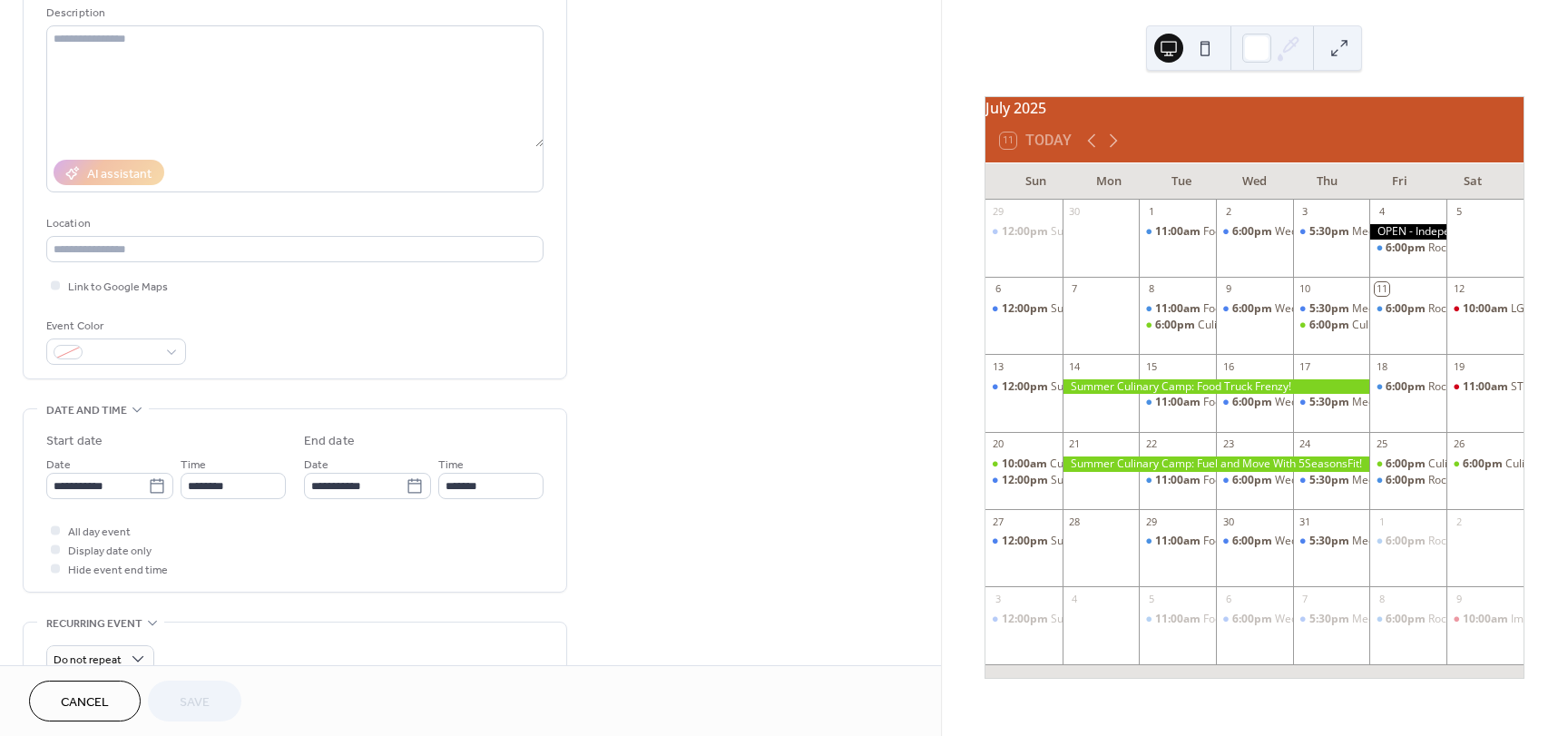 click on "Cancel" at bounding box center (84, 702) 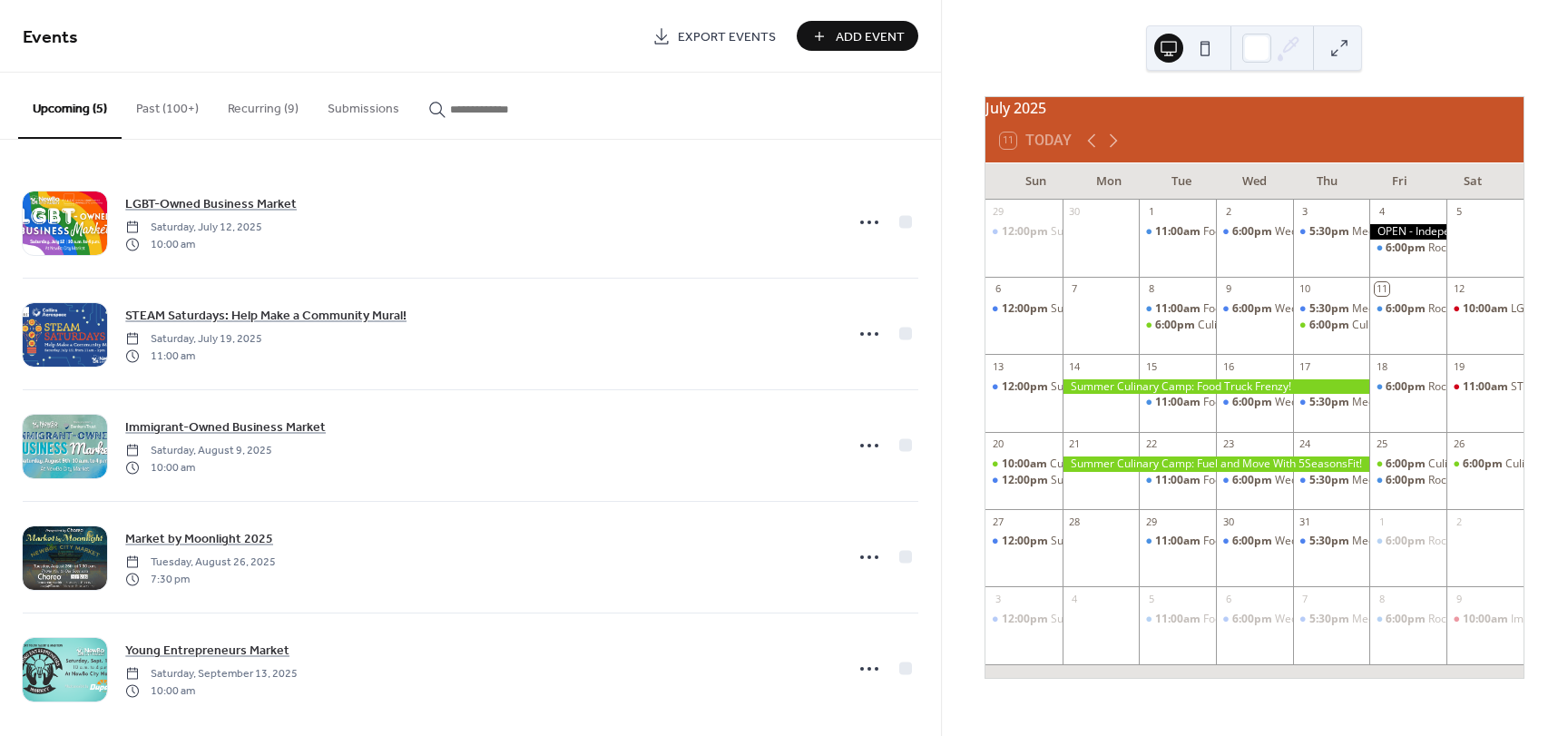 click on "Past  (100+)" at bounding box center [167, 104] 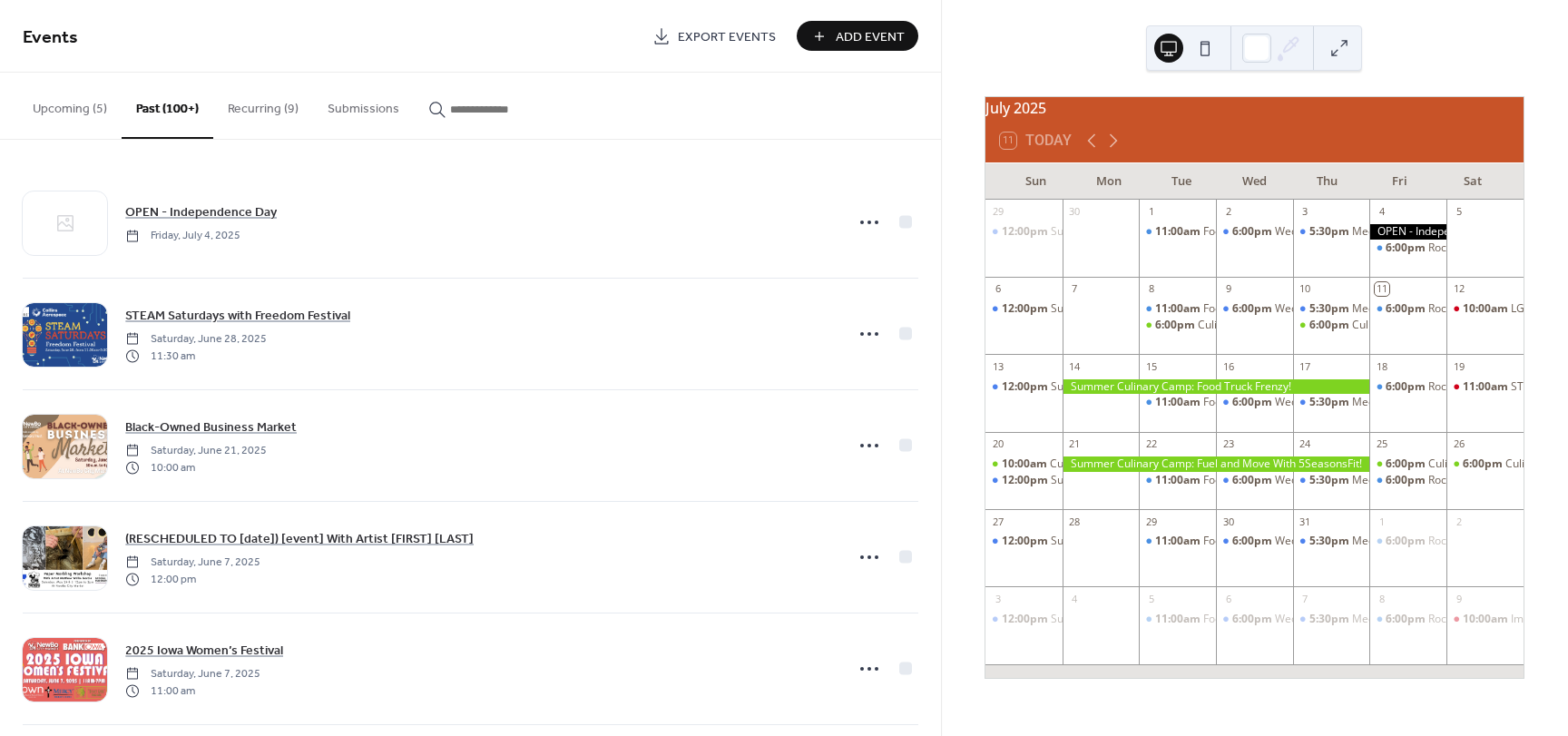 click on "Upcoming  (5)" at bounding box center (70, 104) 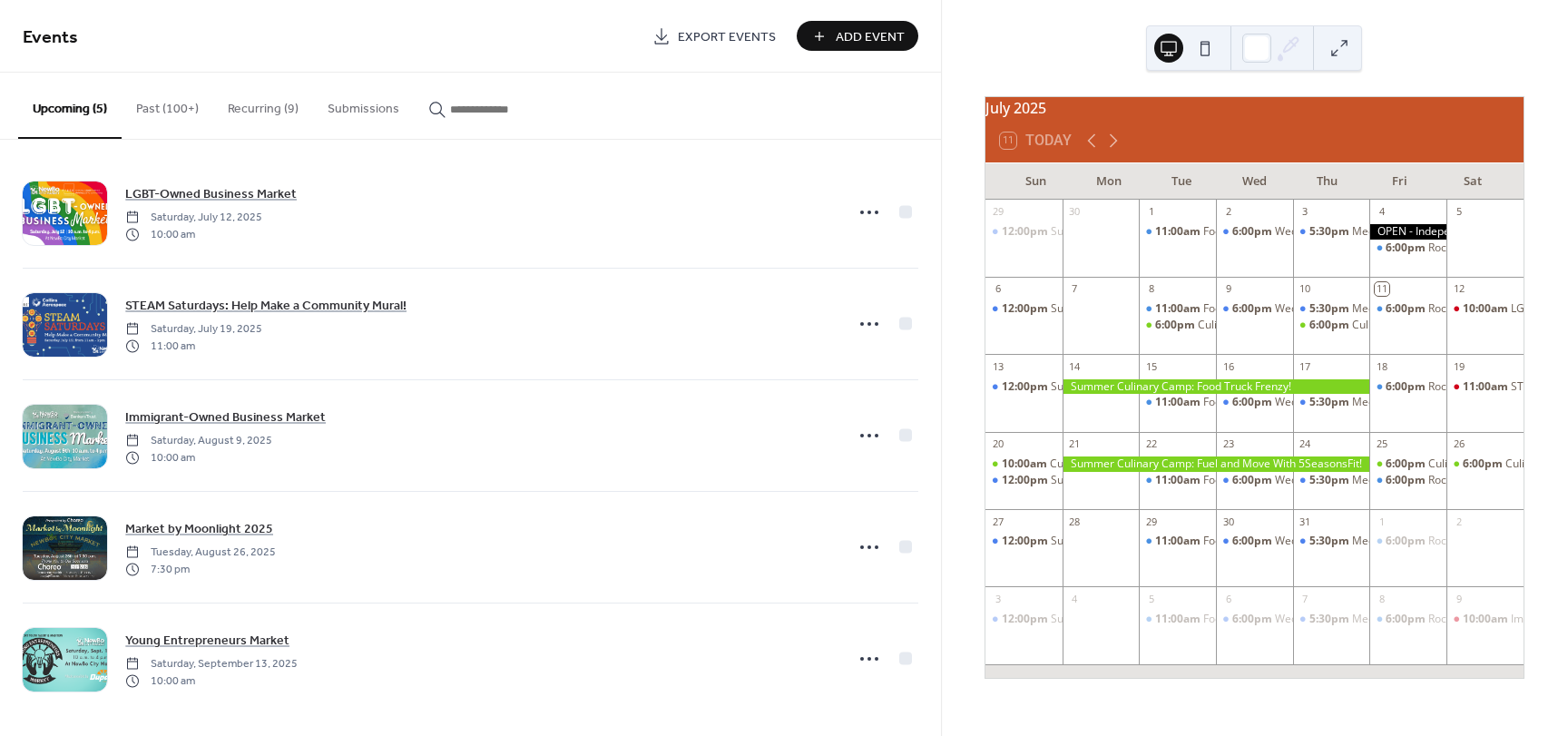 scroll, scrollTop: 15, scrollLeft: 0, axis: vertical 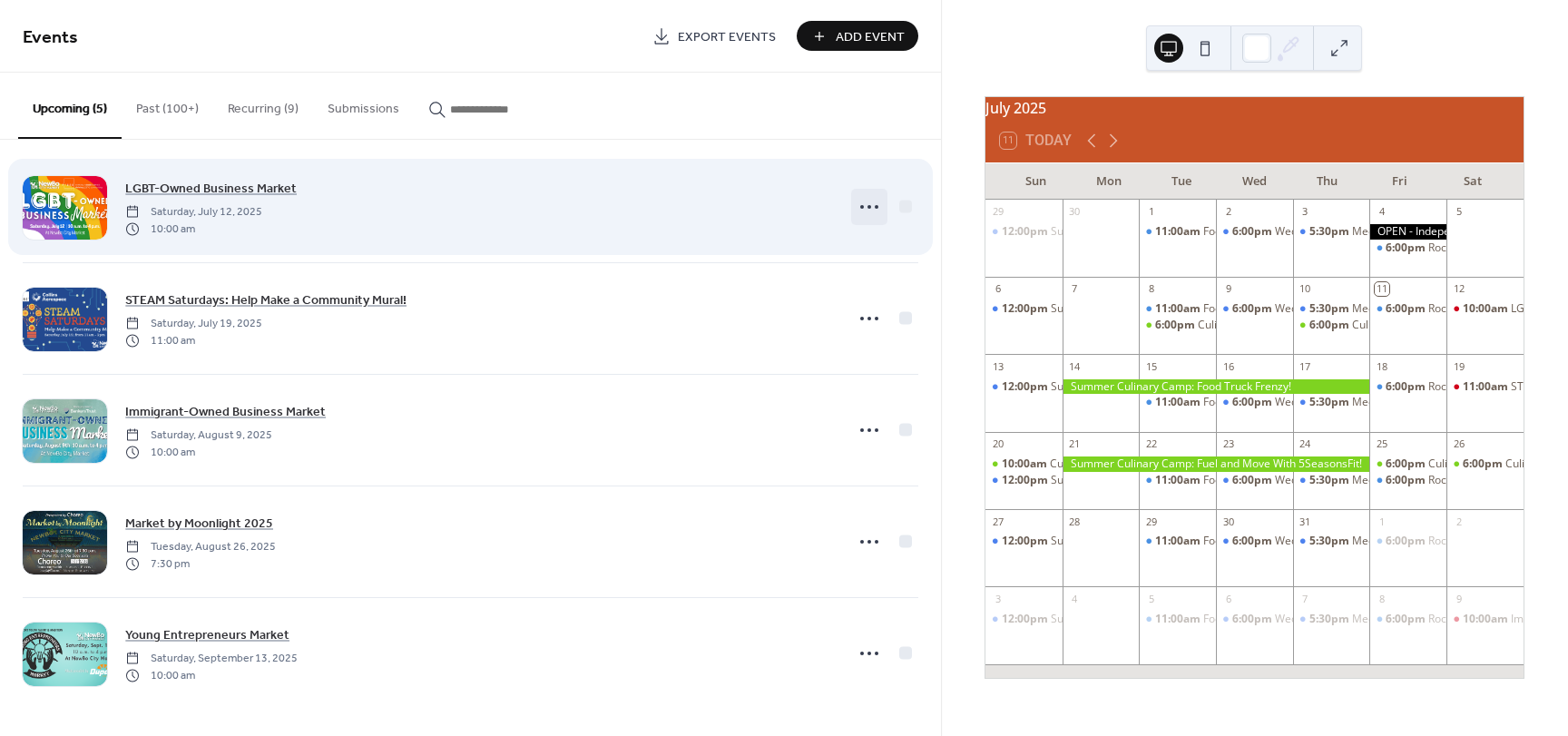 click 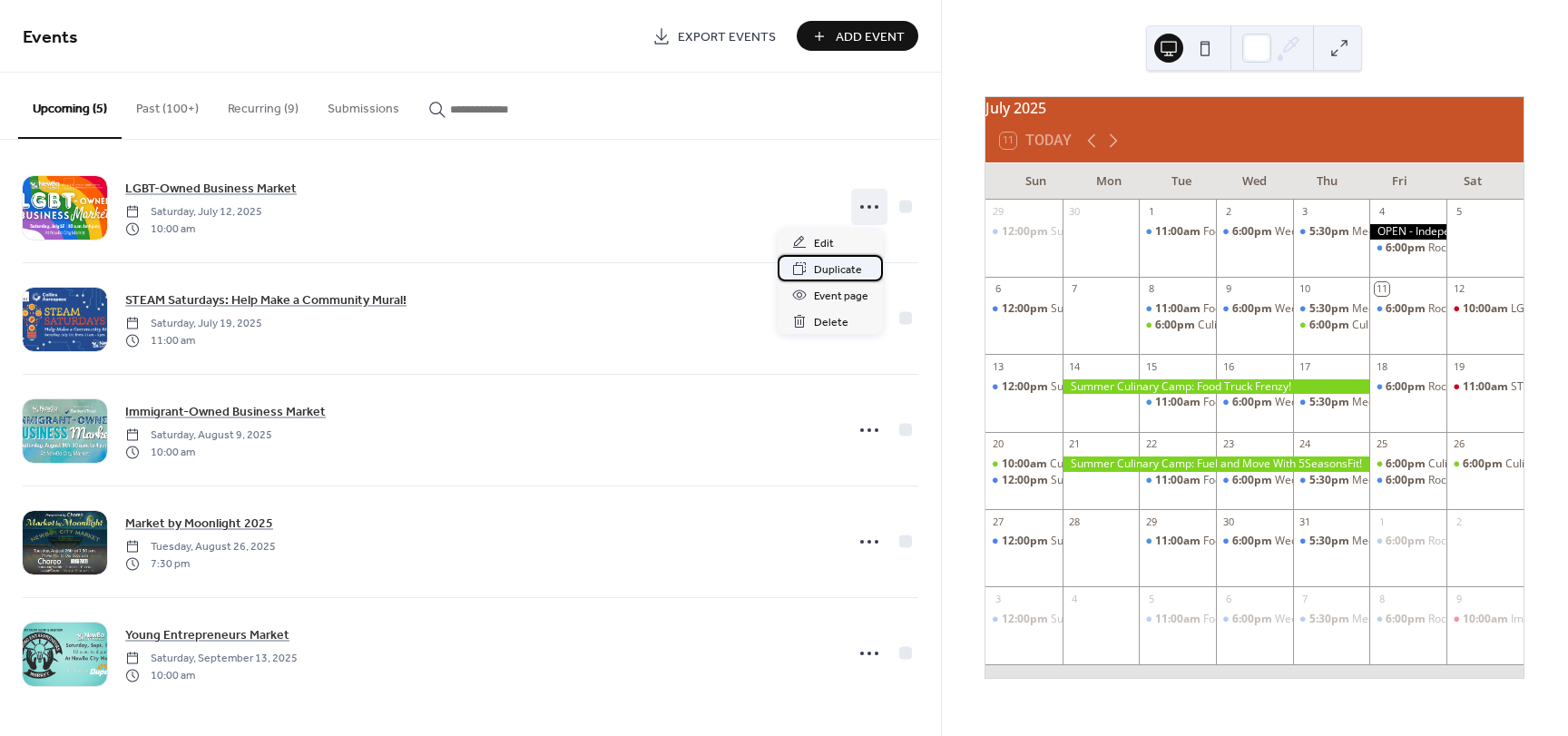 click on "Duplicate" at bounding box center (838, 270) 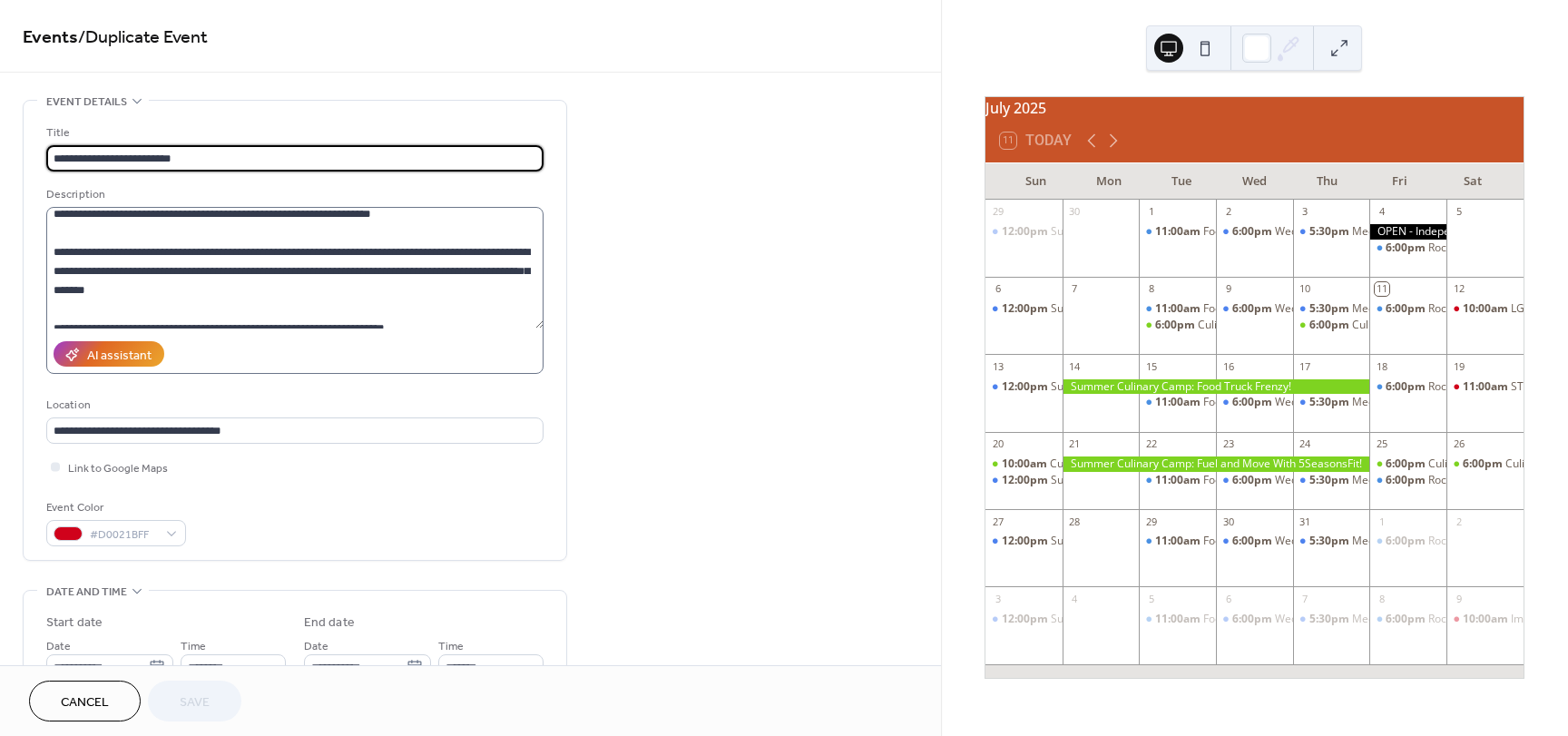scroll, scrollTop: 38, scrollLeft: 0, axis: vertical 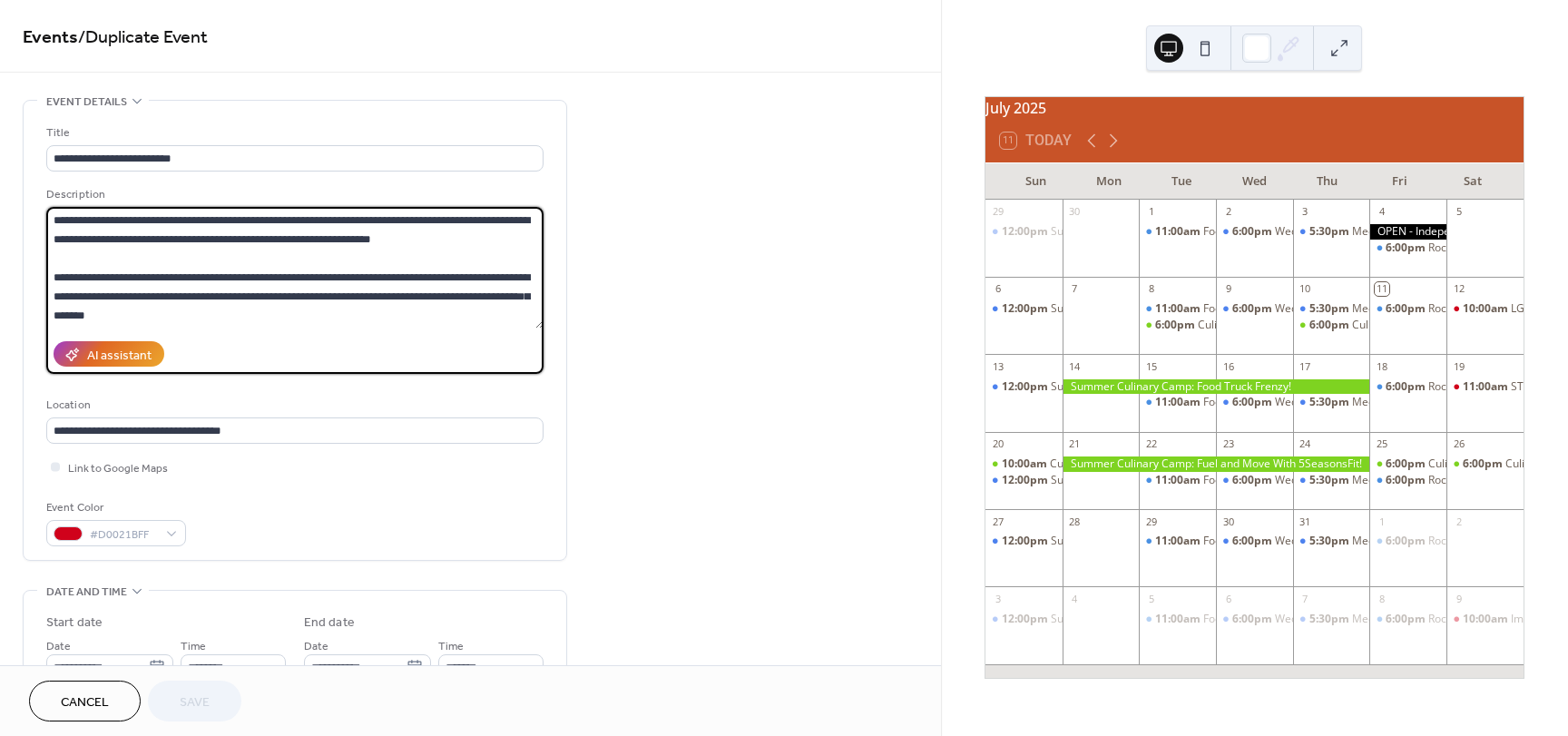 drag, startPoint x: 448, startPoint y: 322, endPoint x: -87, endPoint y: 16, distance: 616.3286 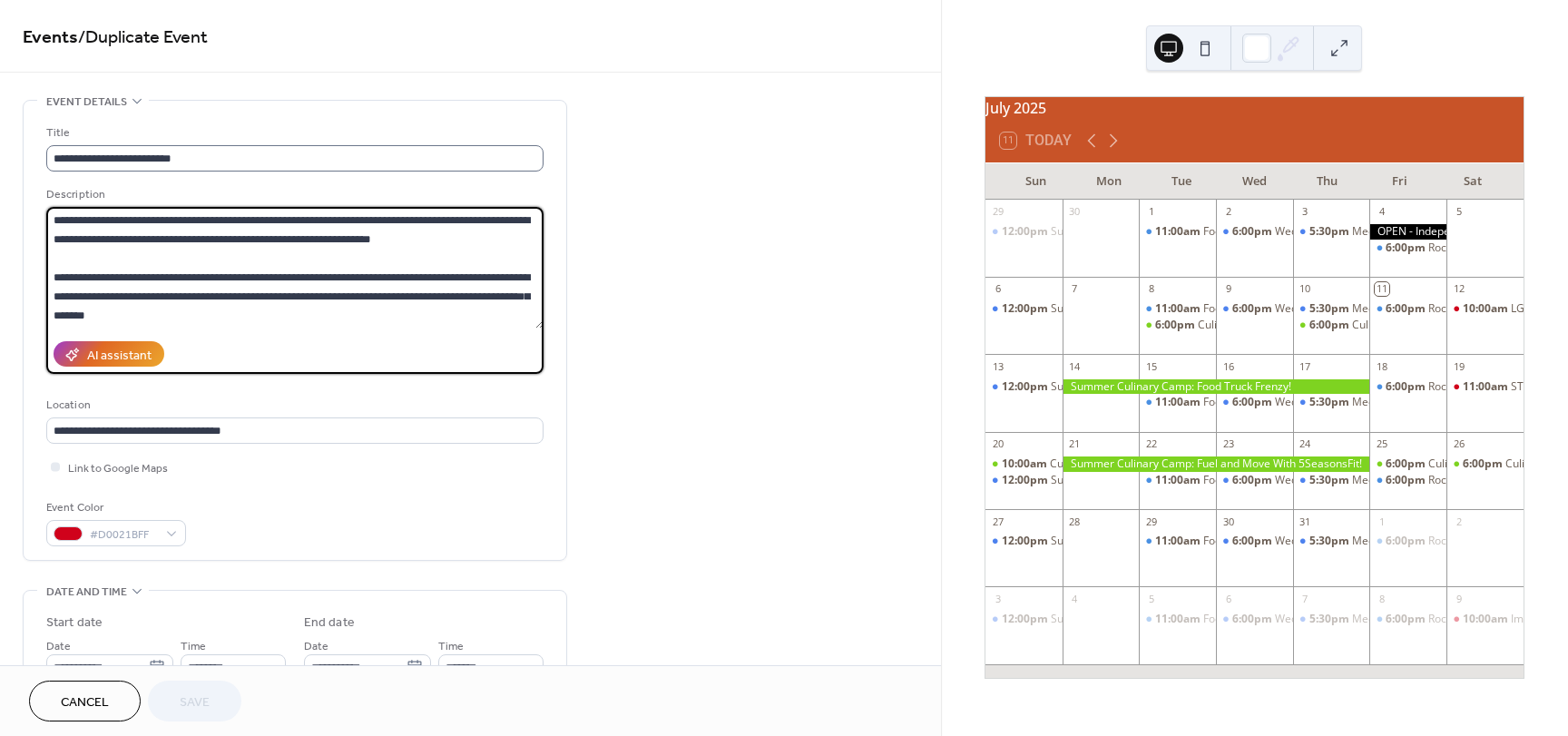 paste on "**********" 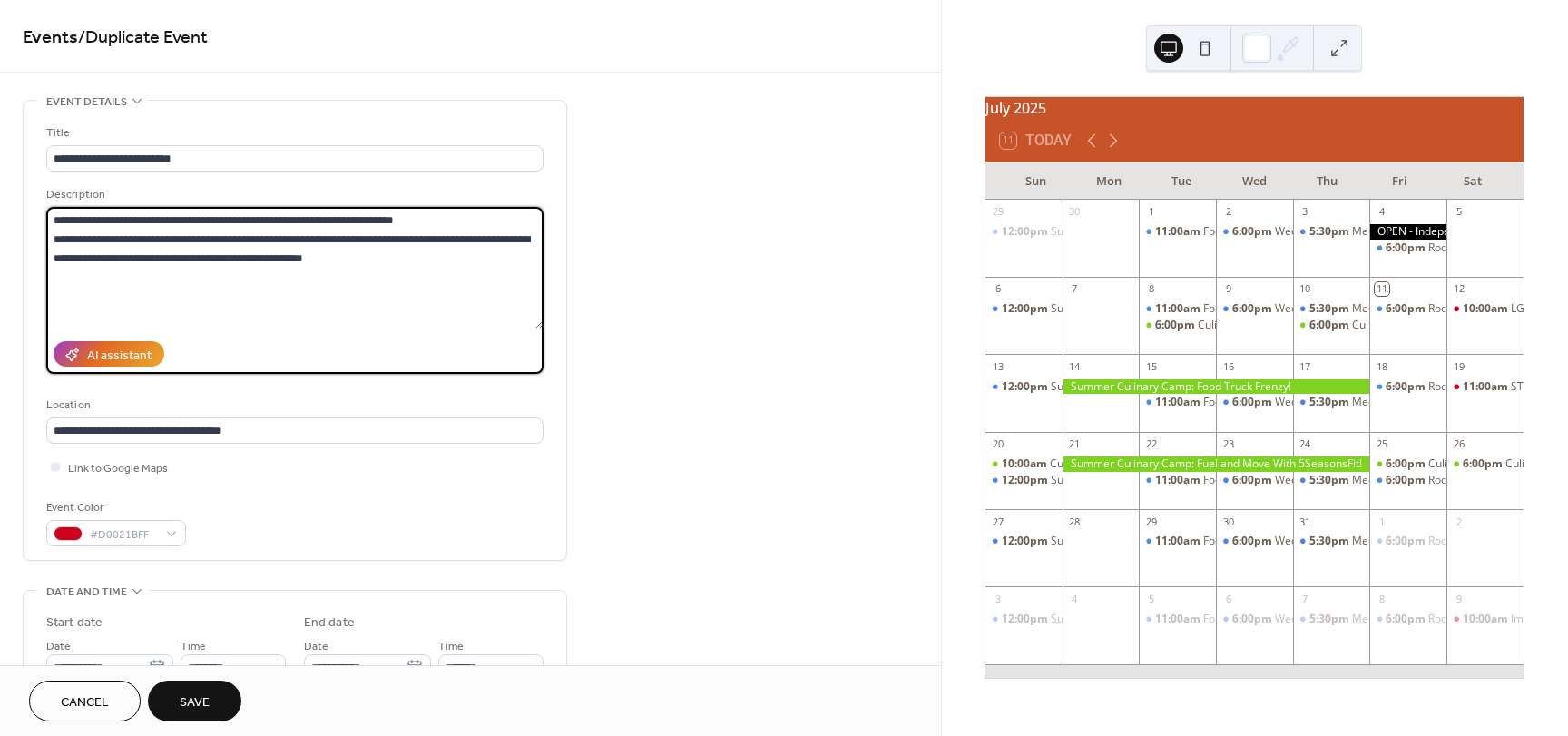 click on "**********" at bounding box center (295, 268) 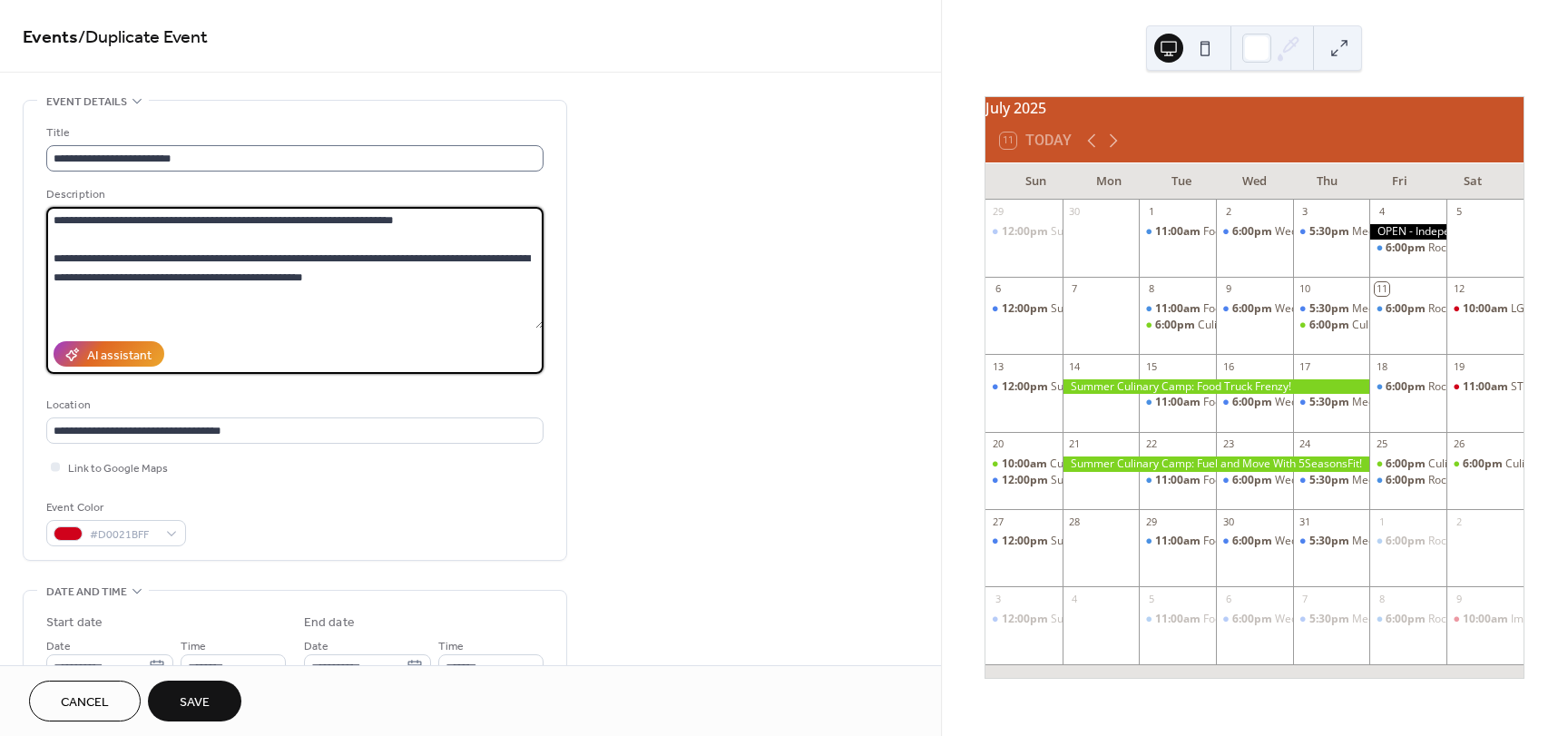 type on "**********" 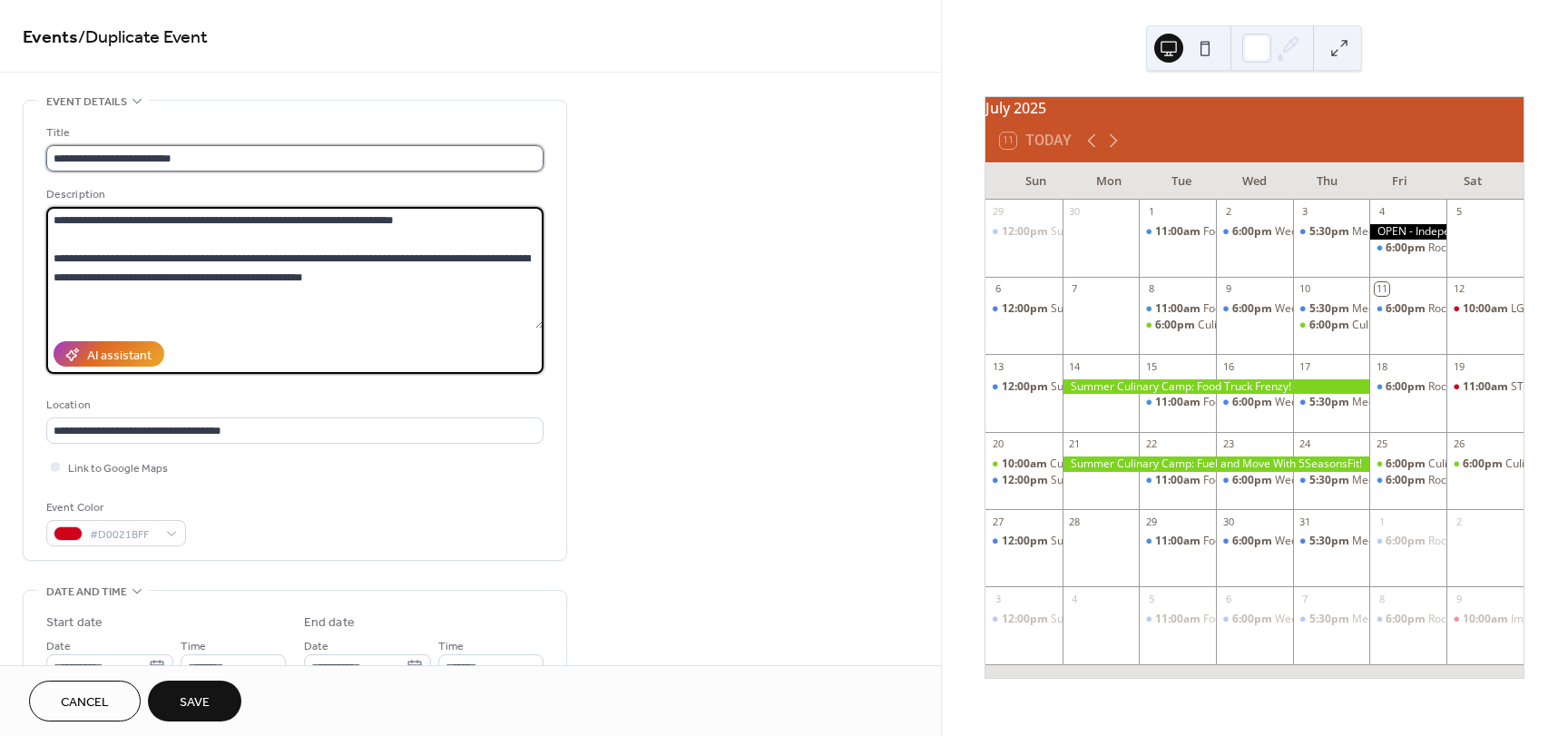 click on "**********" at bounding box center (295, 158) 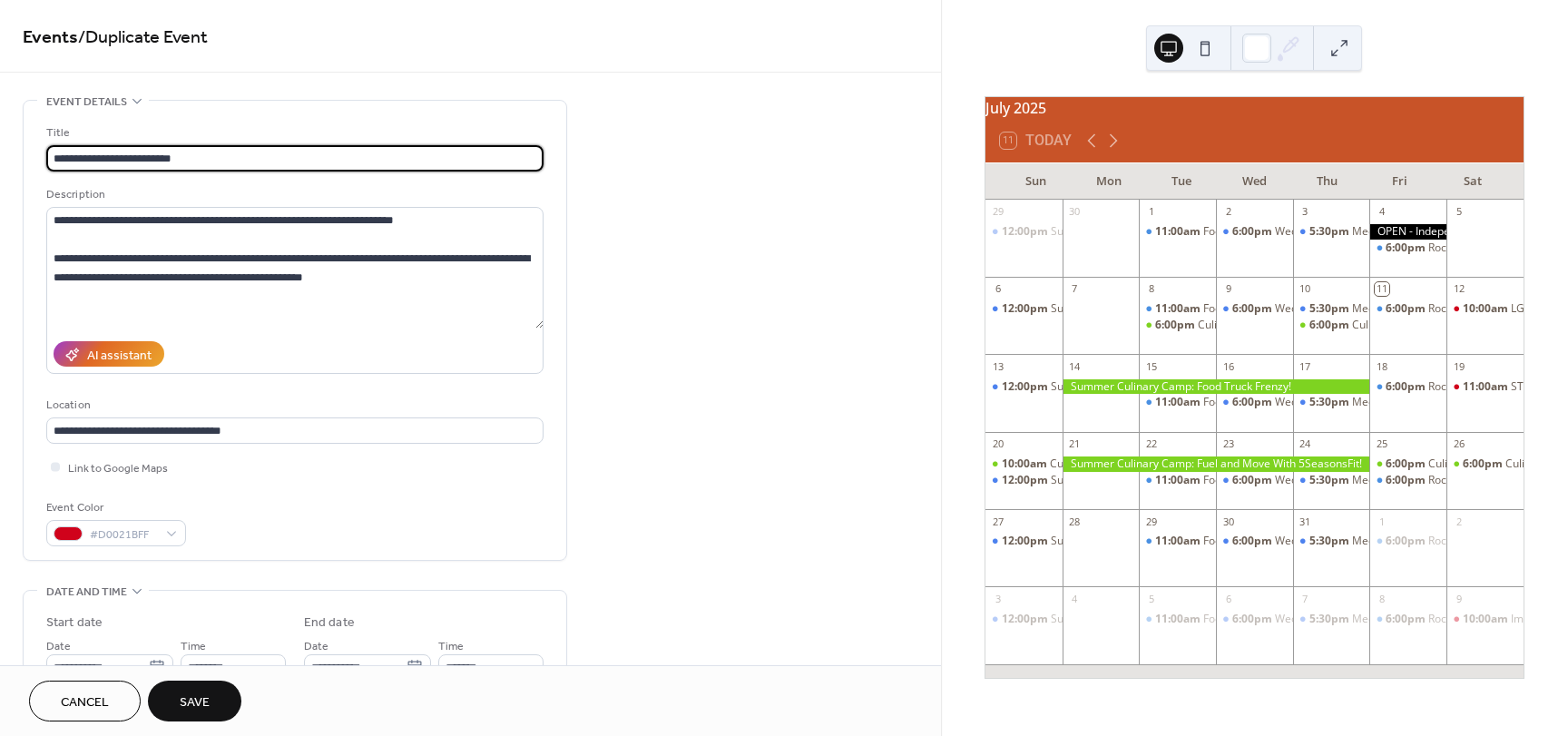 click on "**********" at bounding box center (295, 158) 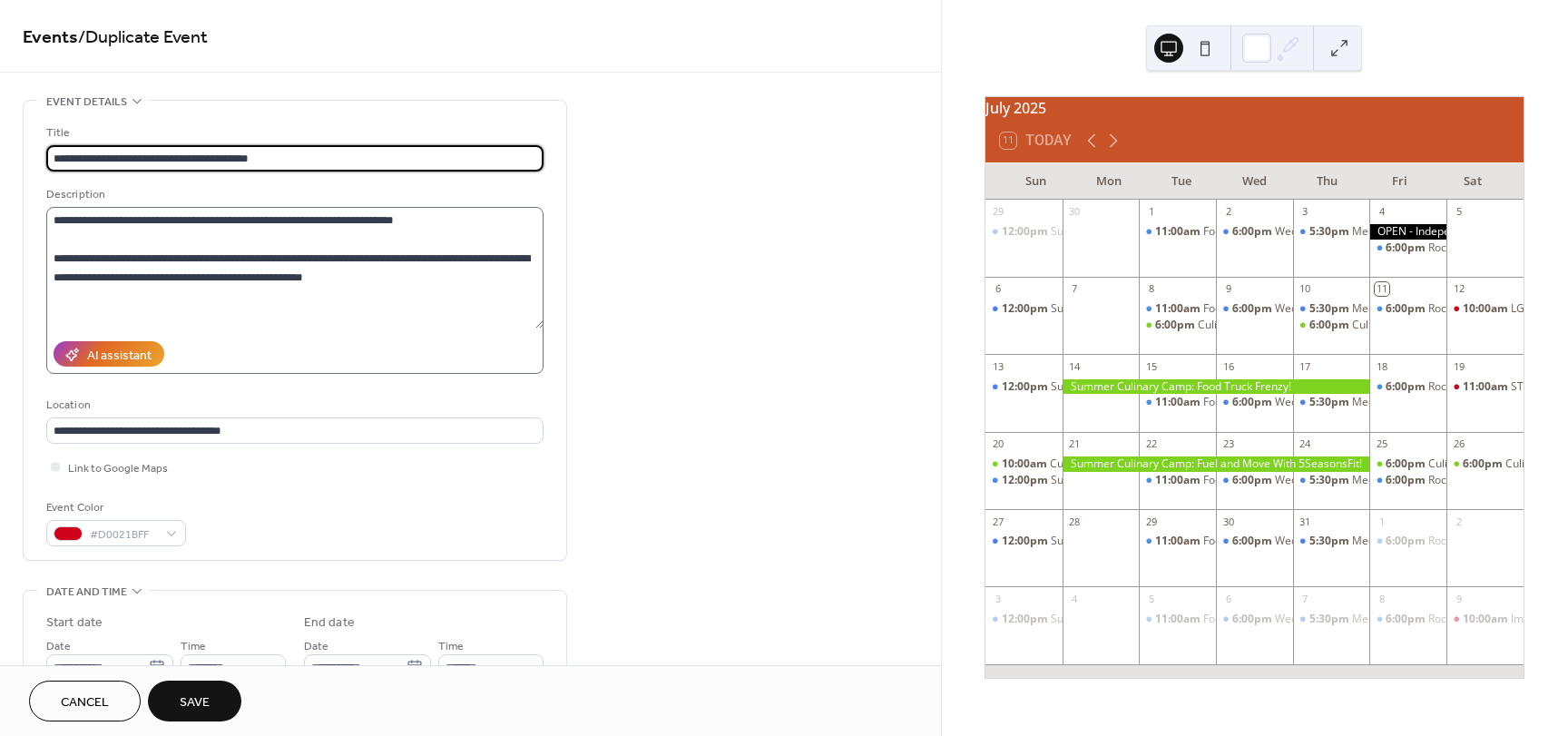 type on "**********" 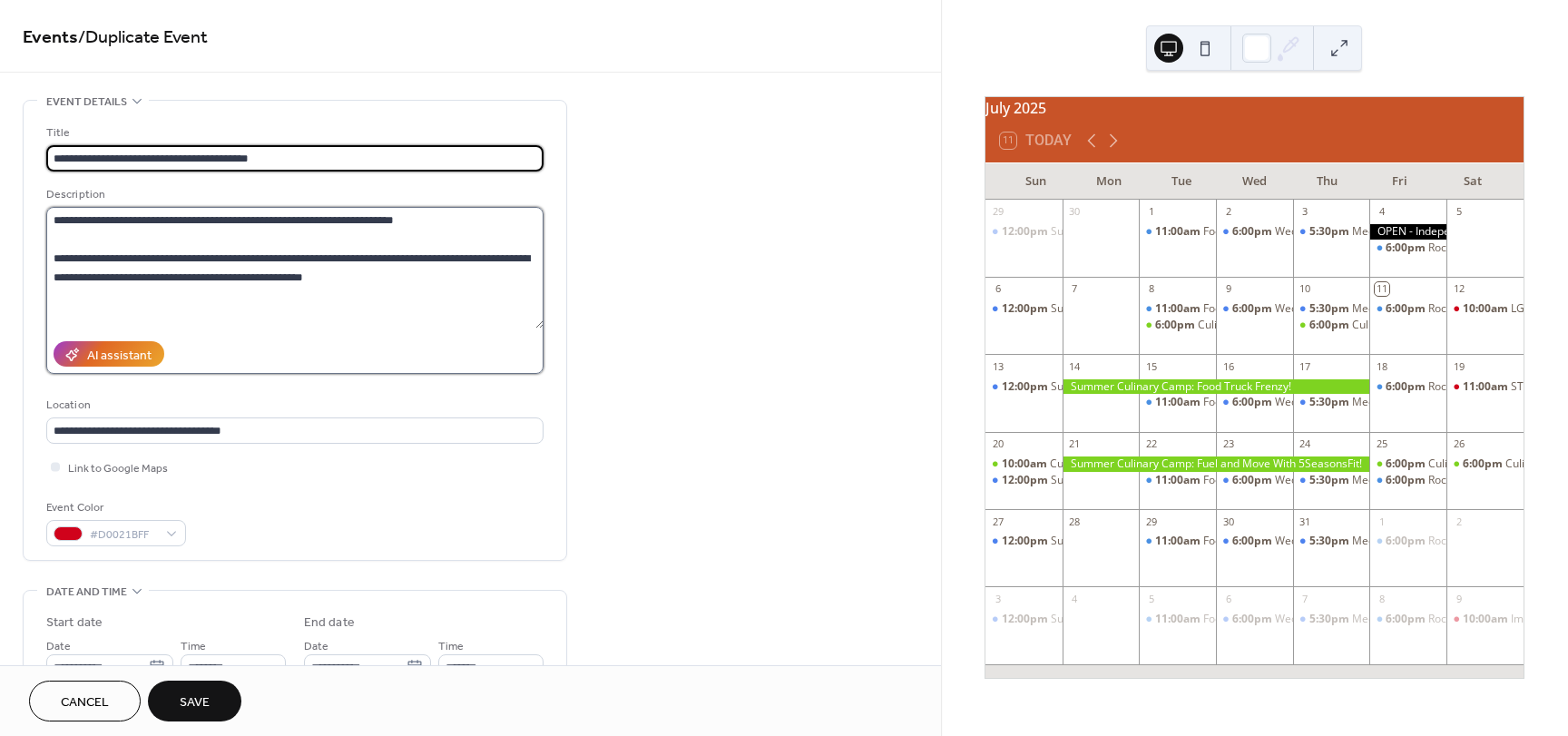 click on "**********" at bounding box center [295, 268] 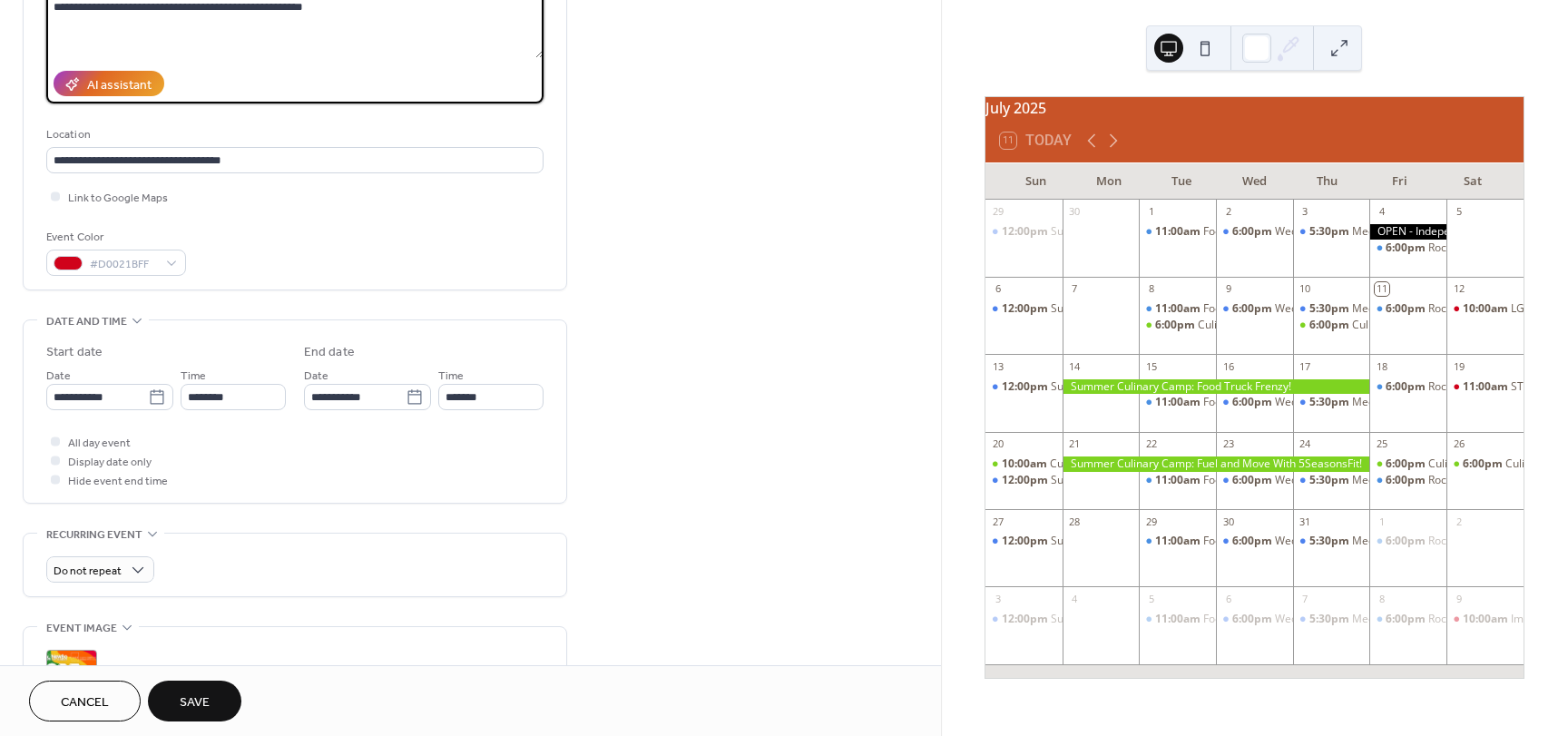 scroll, scrollTop: 272, scrollLeft: 0, axis: vertical 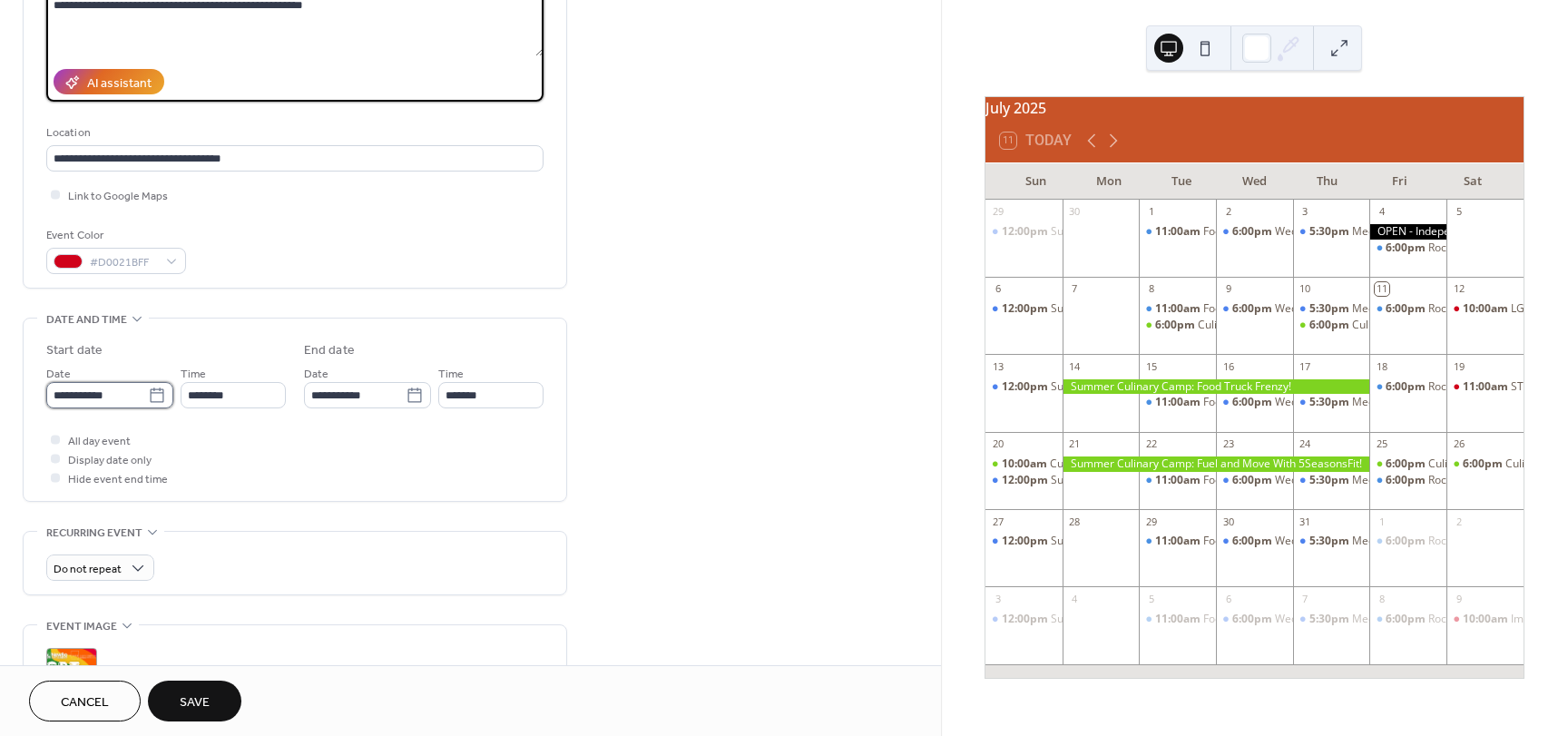 click on "**********" at bounding box center (97, 395) 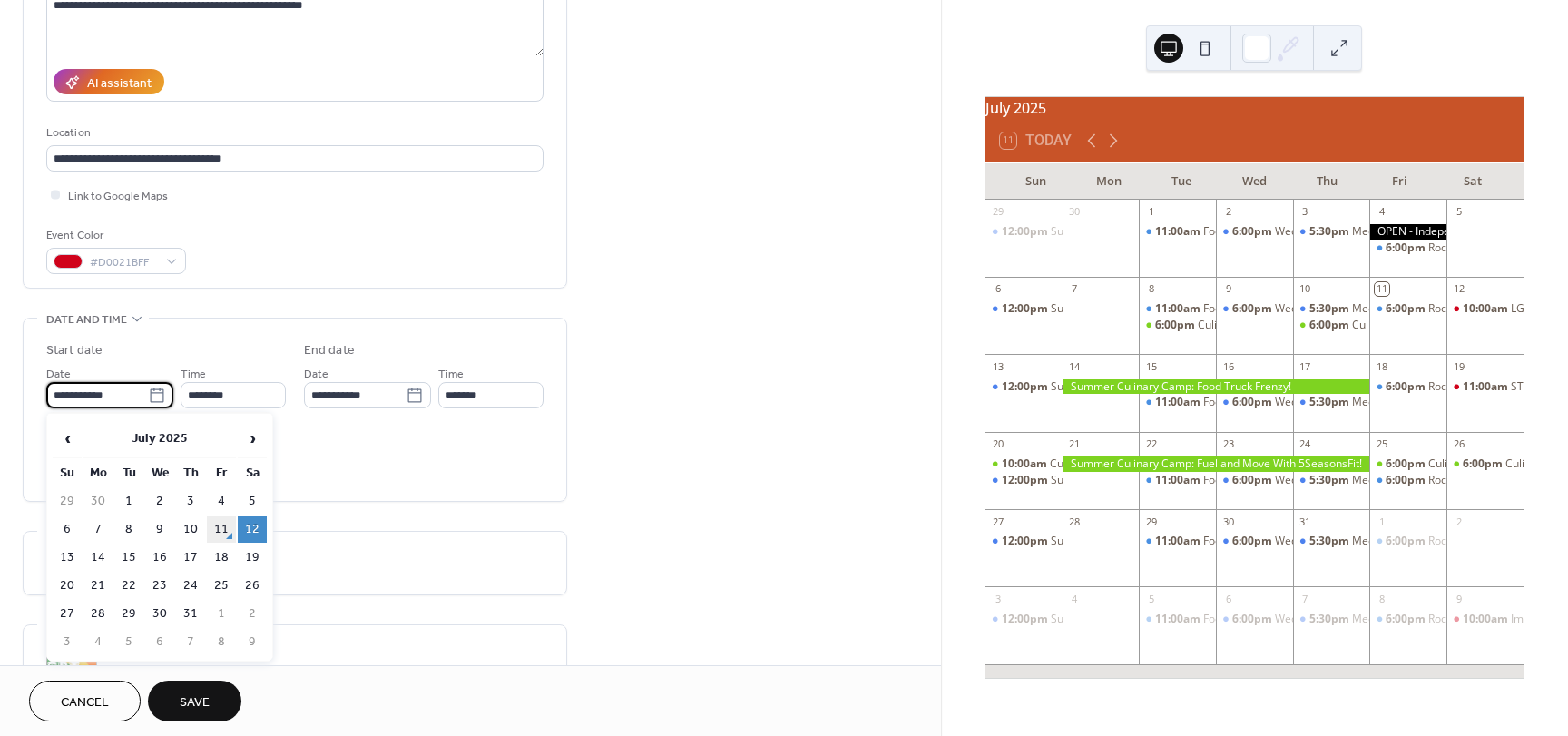 click on "11" at bounding box center [221, 529] 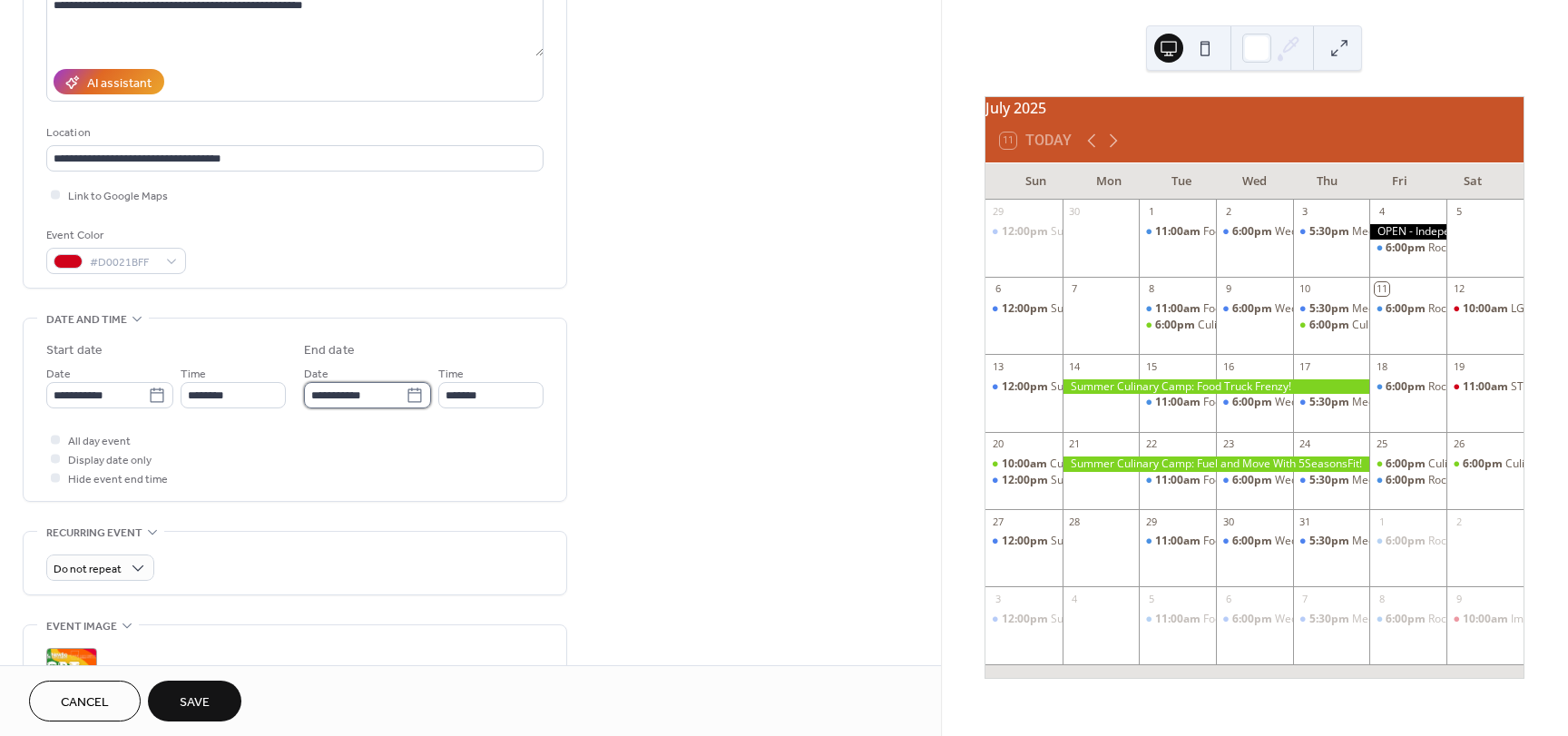 click on "**********" at bounding box center (355, 395) 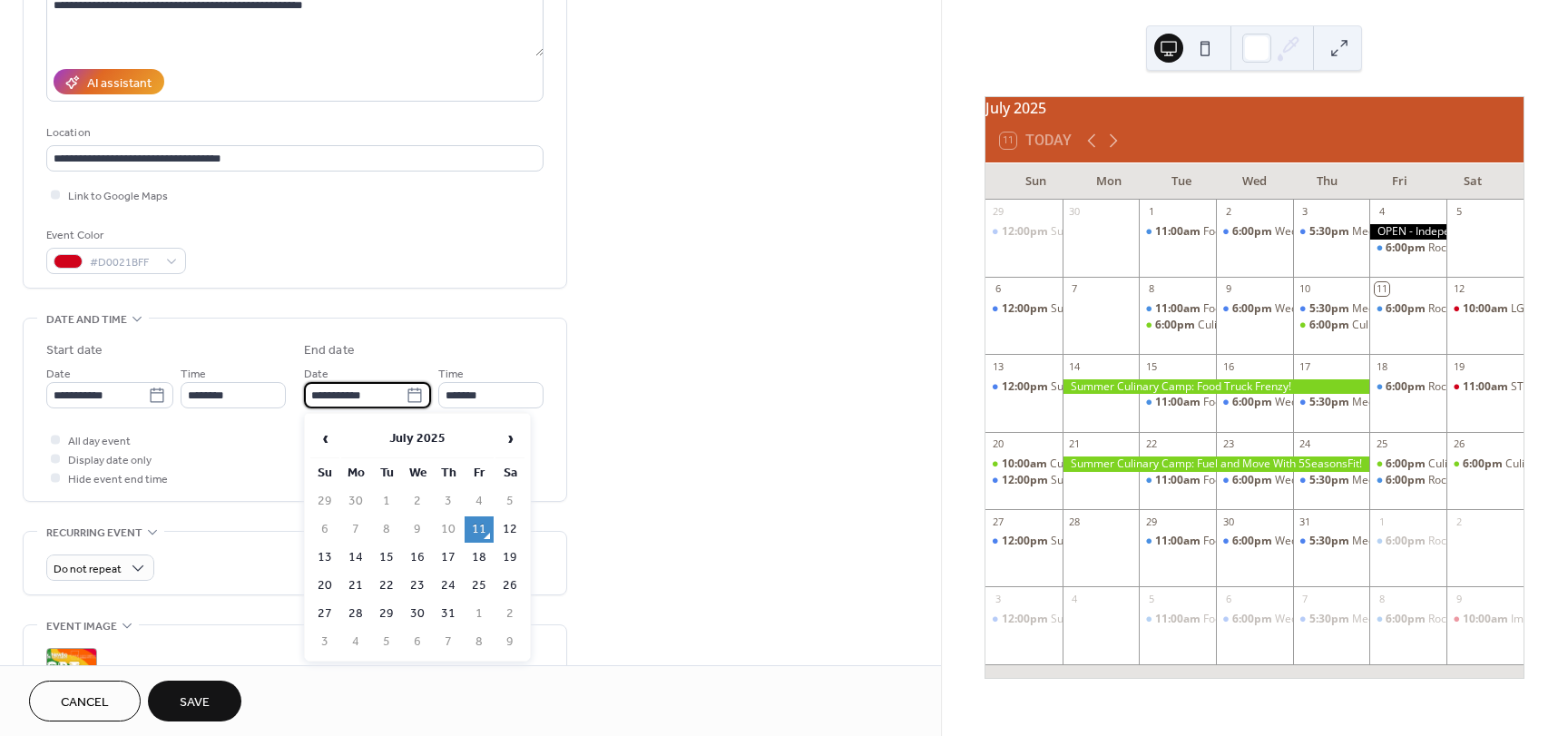 click on "11" at bounding box center (479, 529) 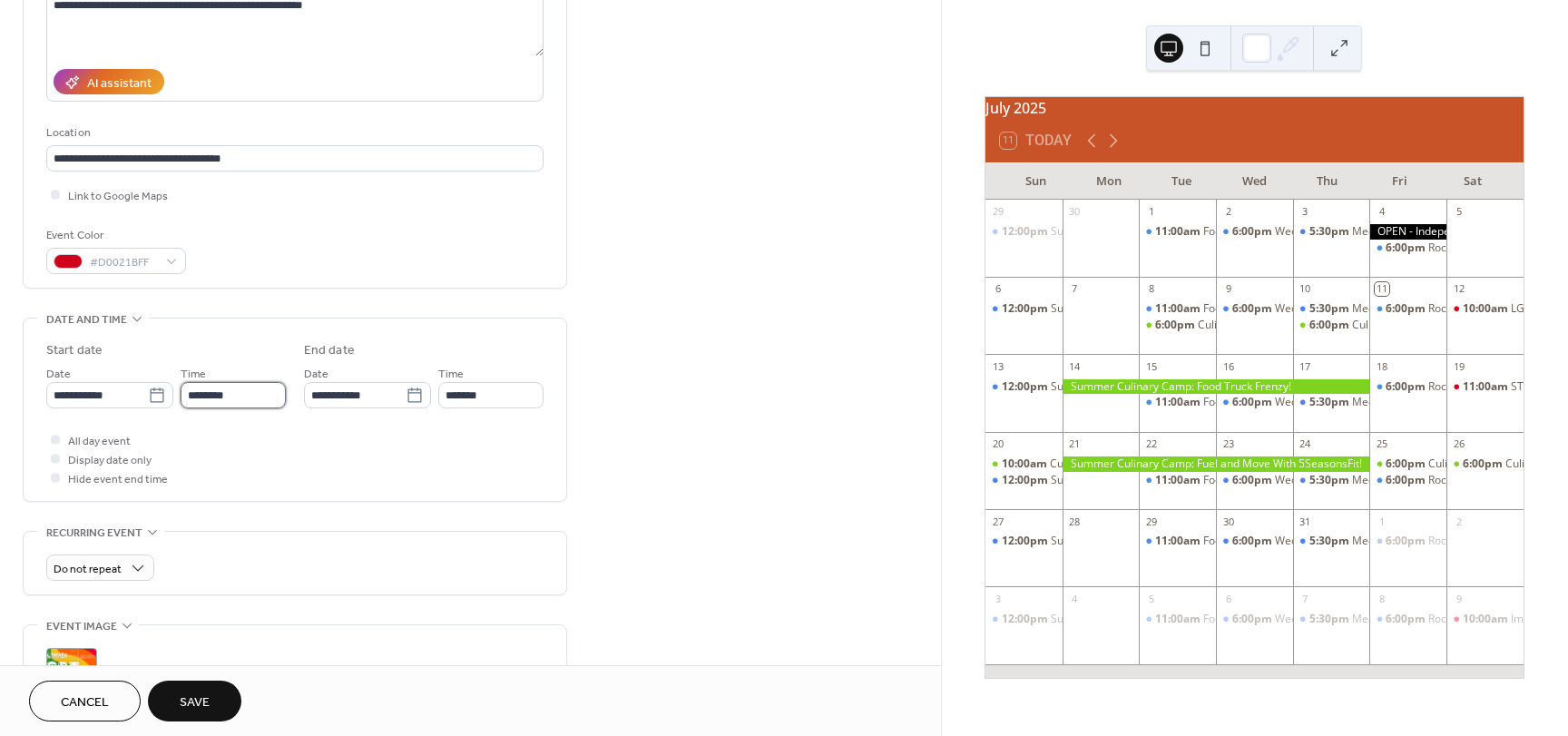click on "********" at bounding box center [233, 395] 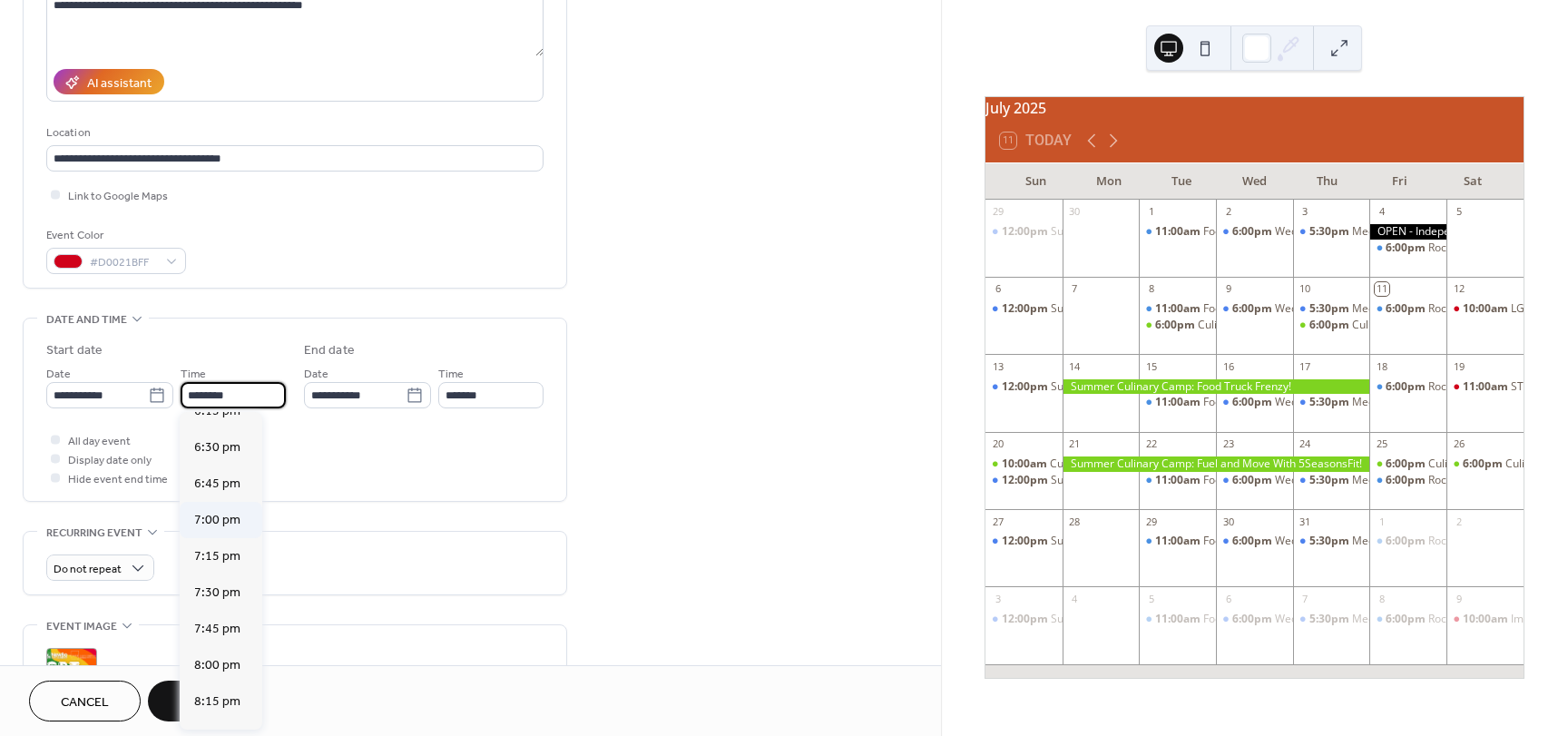 scroll, scrollTop: 2668, scrollLeft: 0, axis: vertical 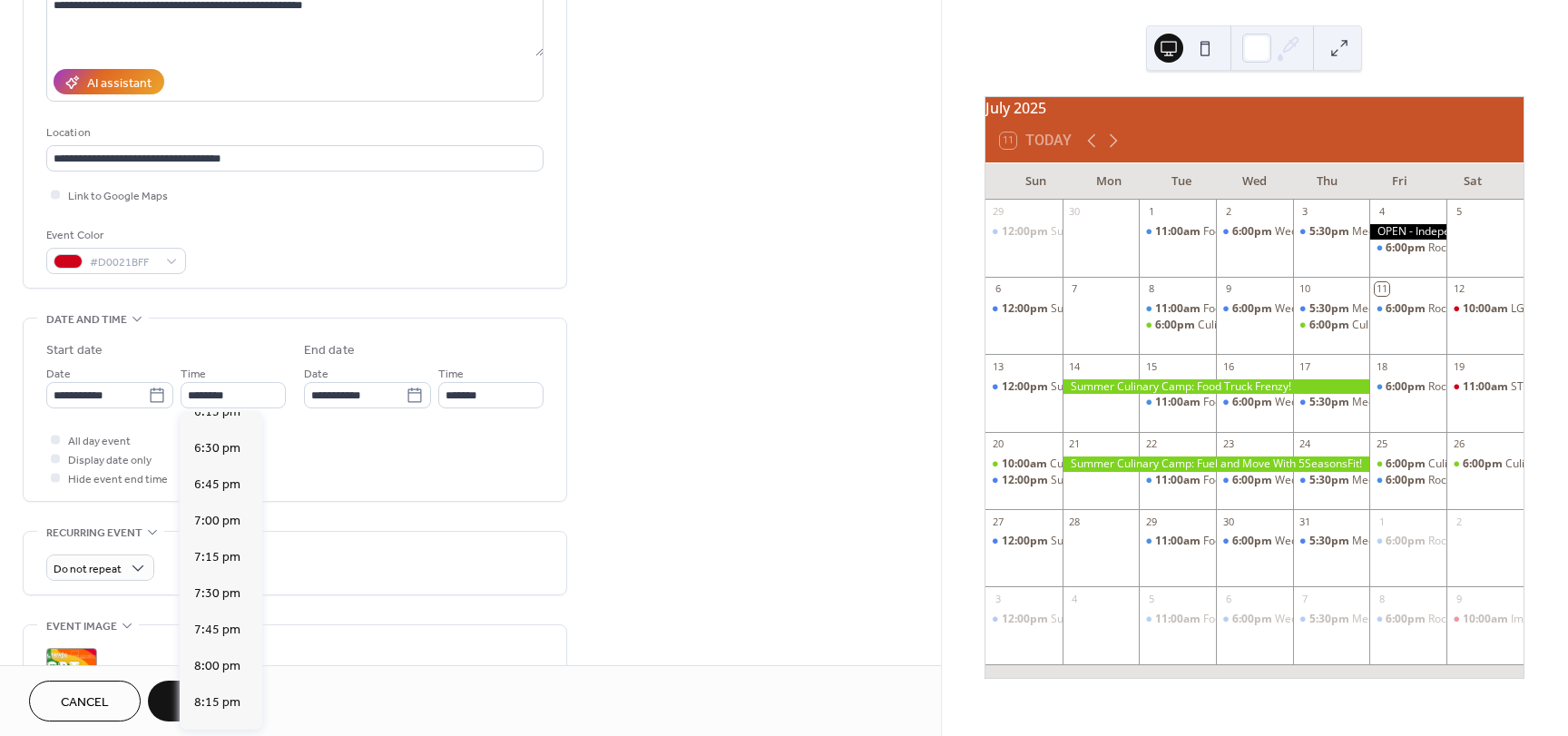 click on "6:00 pm" at bounding box center [217, 376] 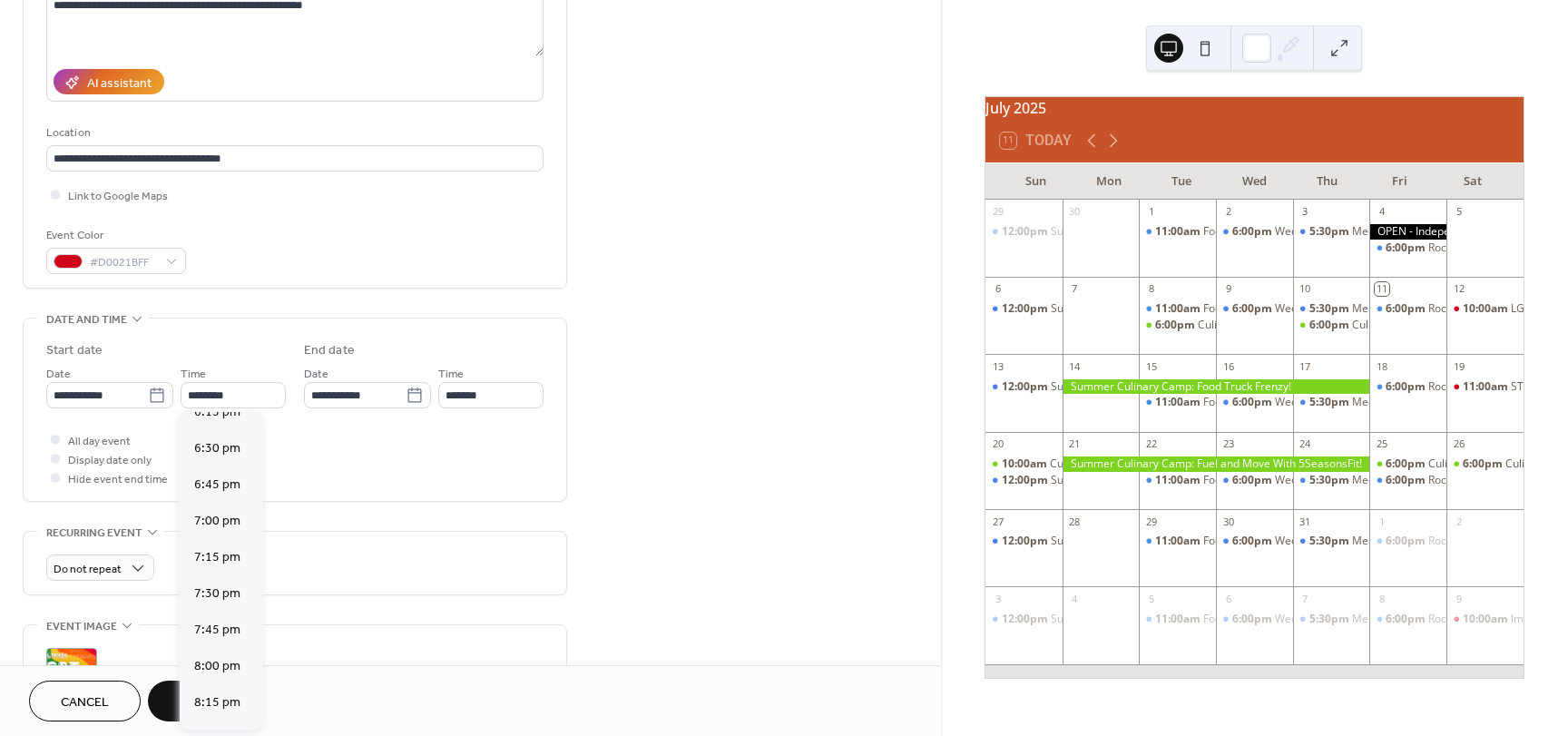 type on "*******" 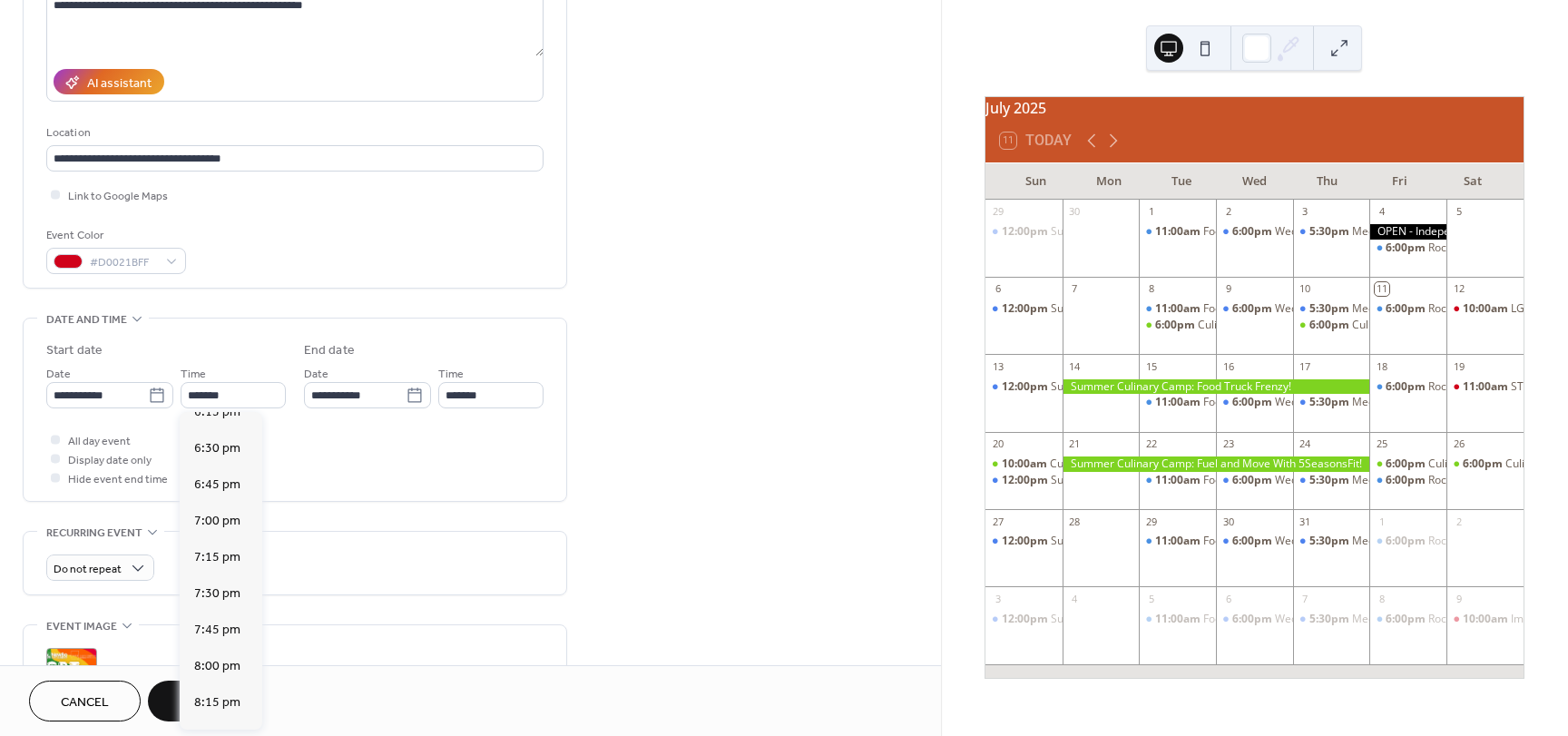 type on "**********" 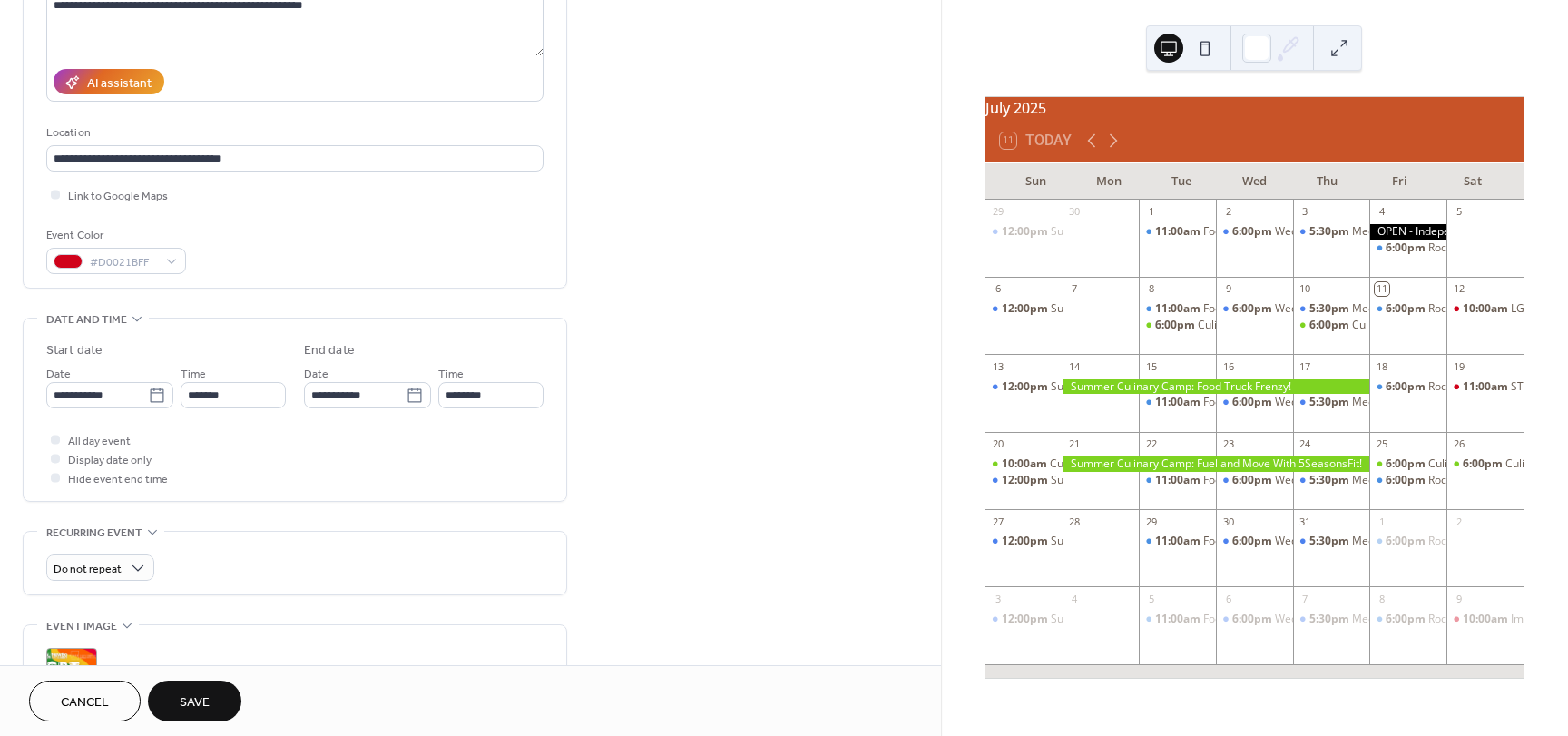 click on "Time ********" at bounding box center [491, 386] 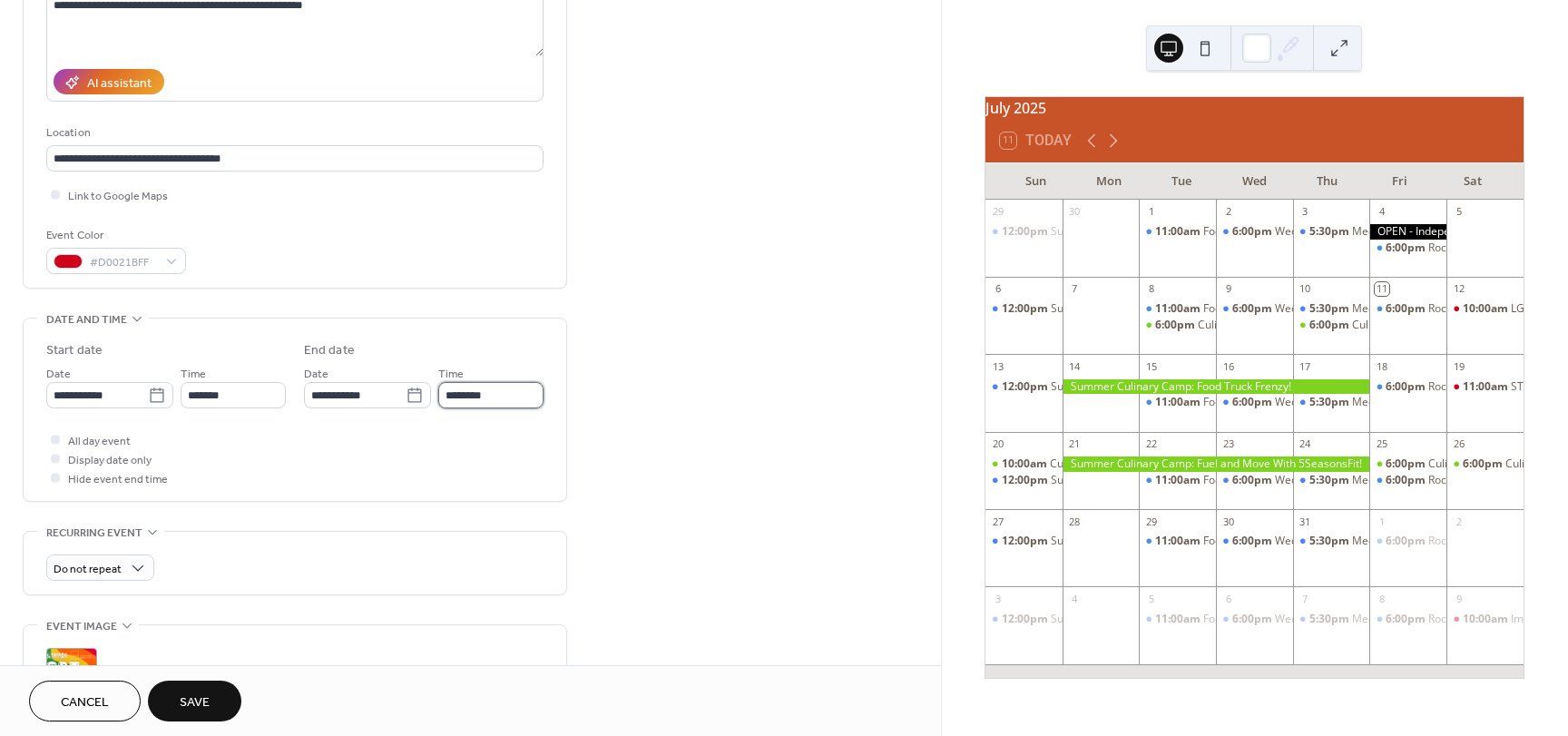 click on "********" at bounding box center (491, 395) 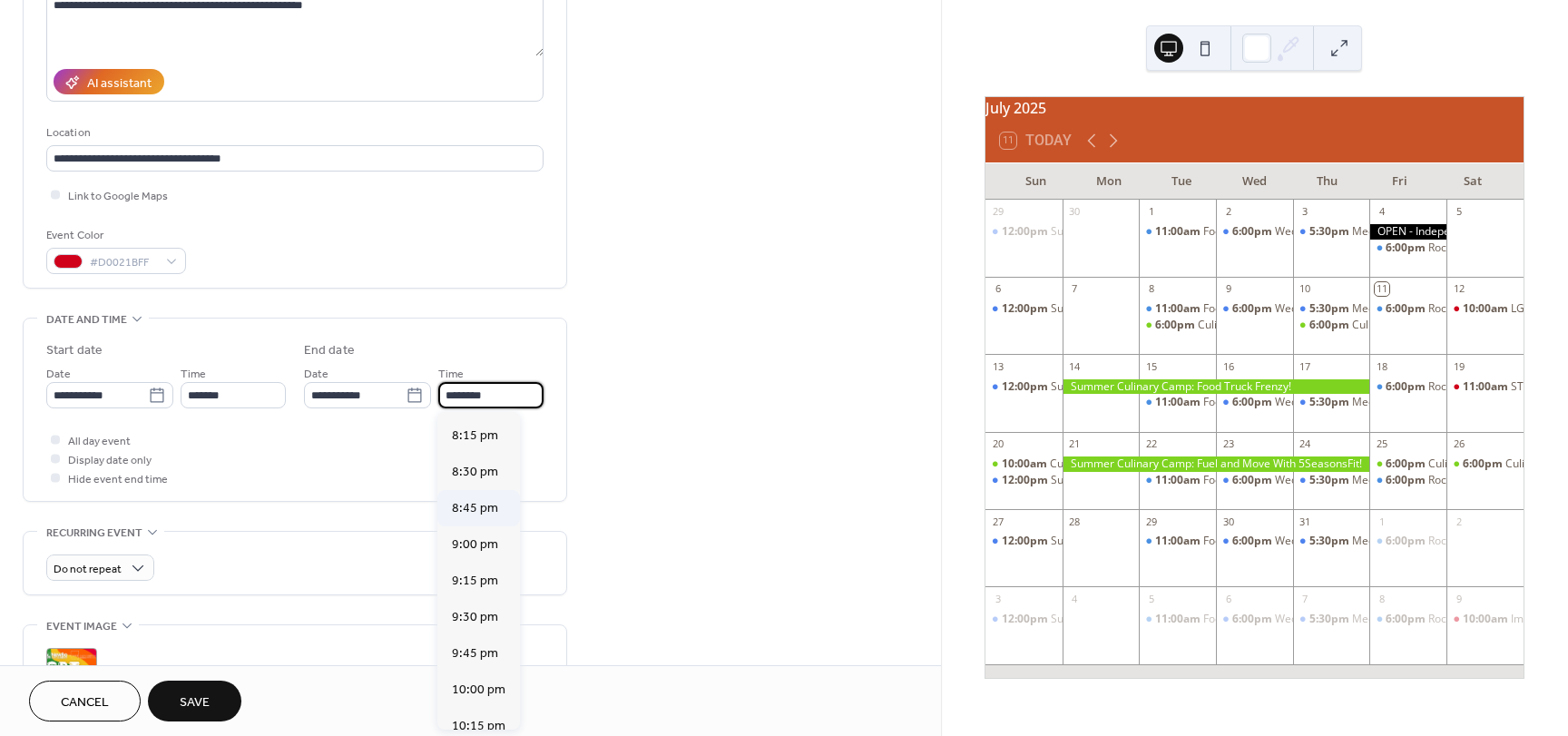 scroll, scrollTop: 2891, scrollLeft: 0, axis: vertical 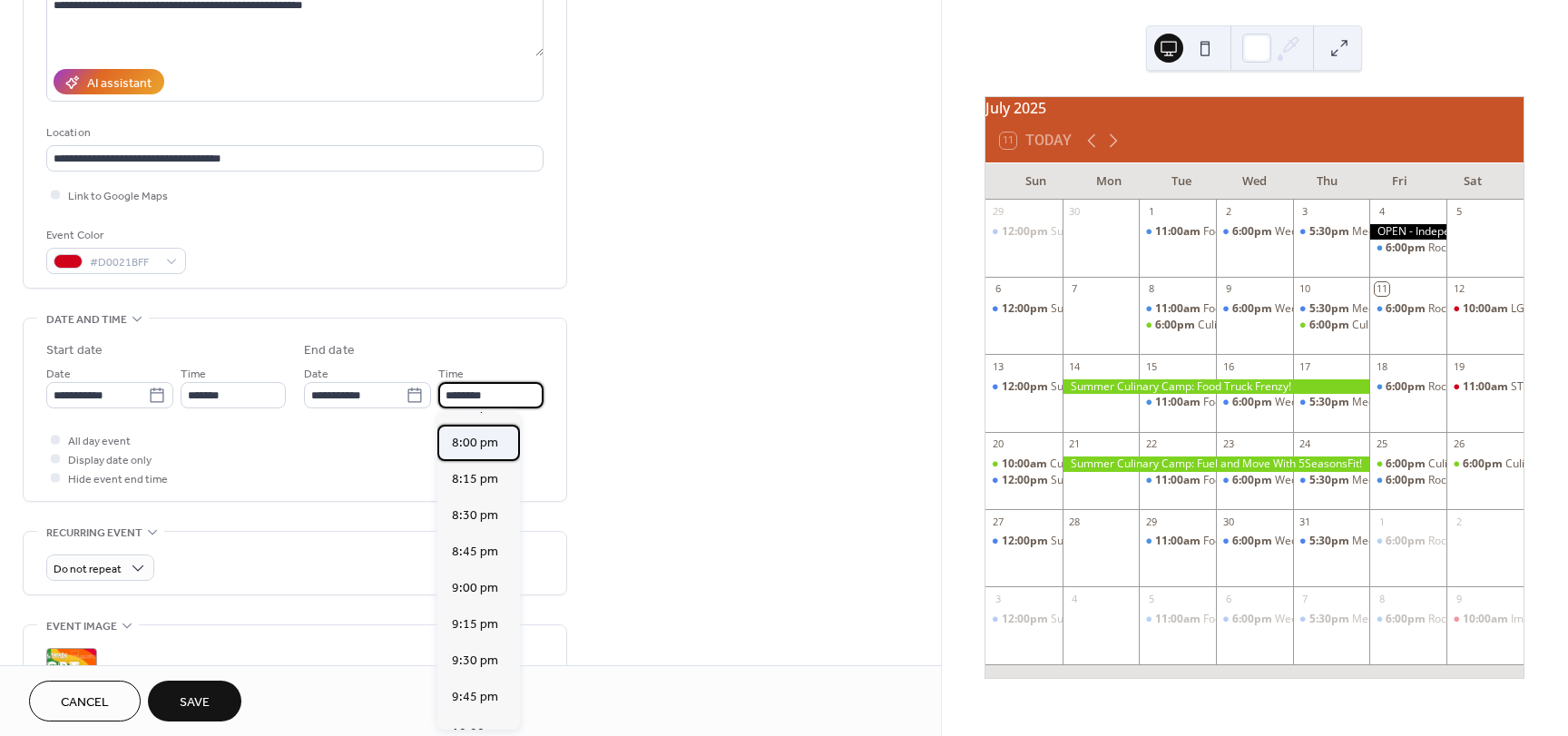 click on "8:00 pm" at bounding box center (475, 443) 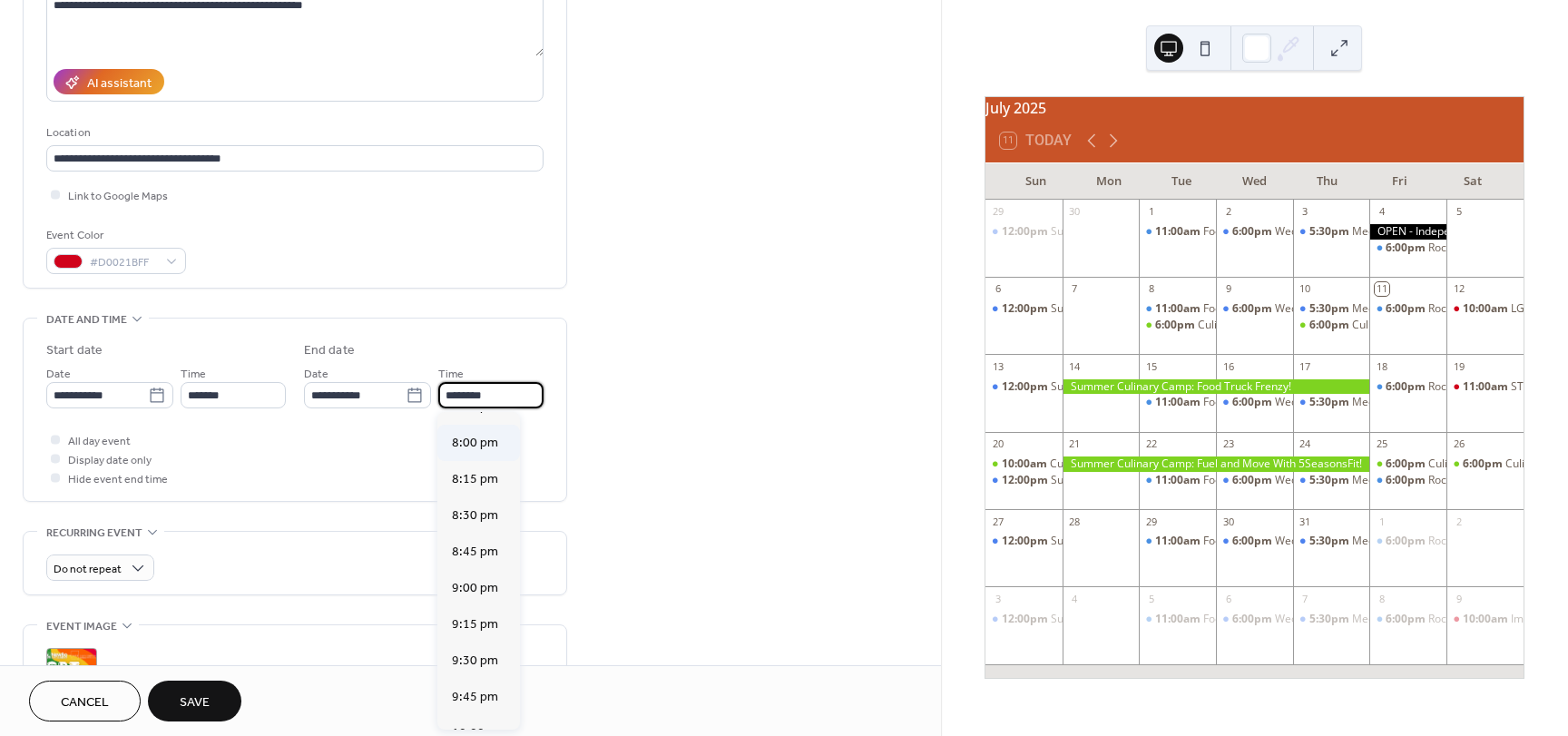 type on "*******" 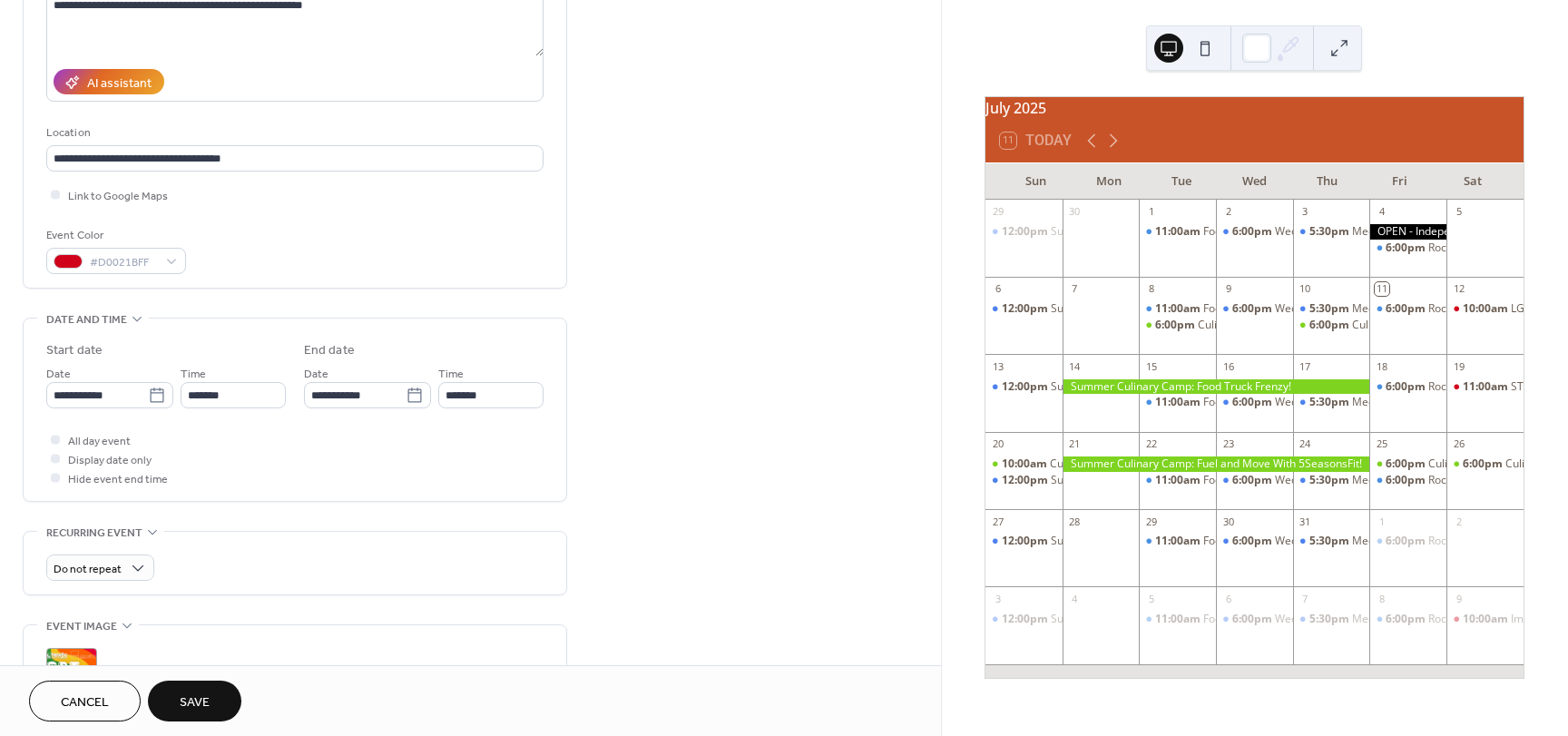 click on "All day event Display date only Hide event end time" at bounding box center (295, 458) 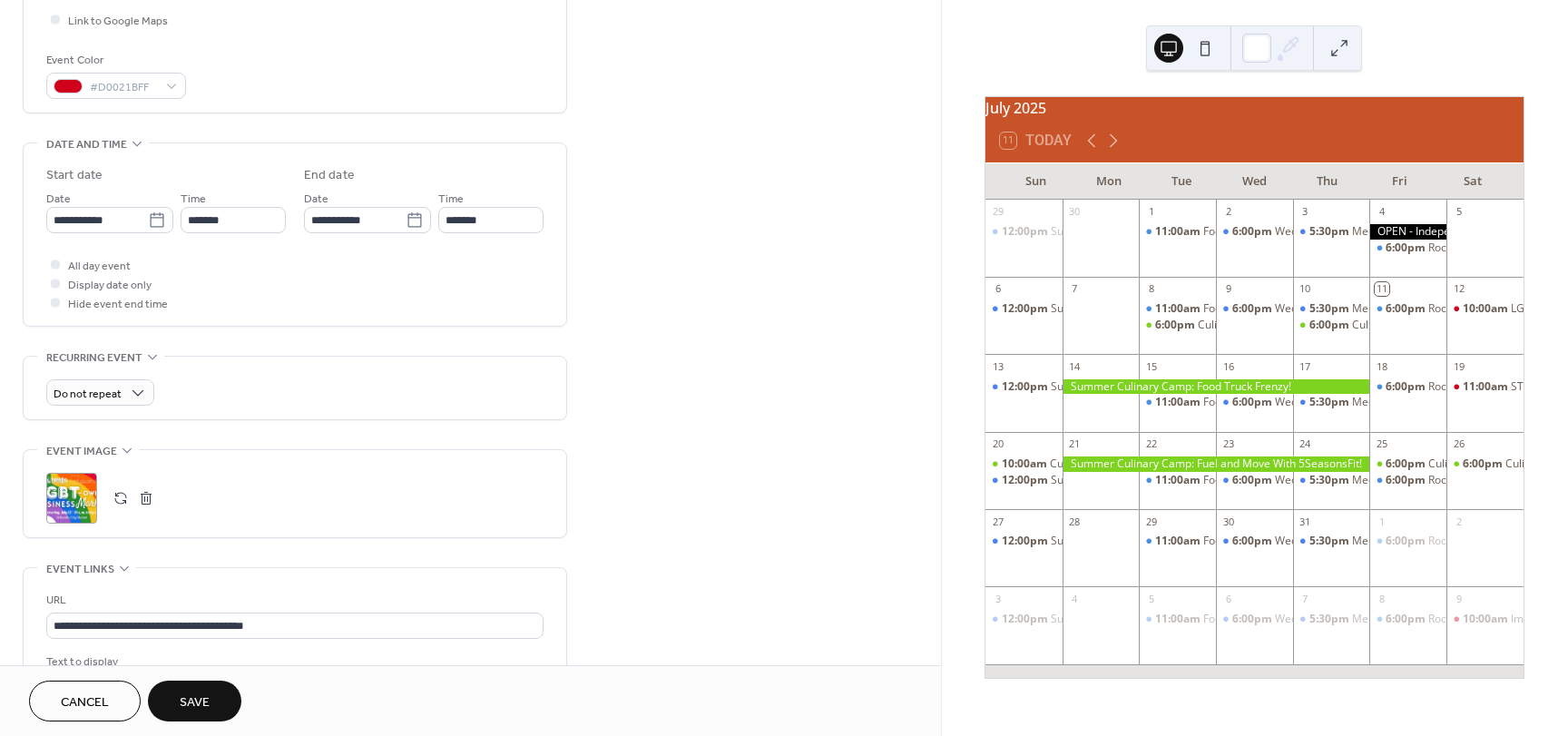 scroll, scrollTop: 454, scrollLeft: 0, axis: vertical 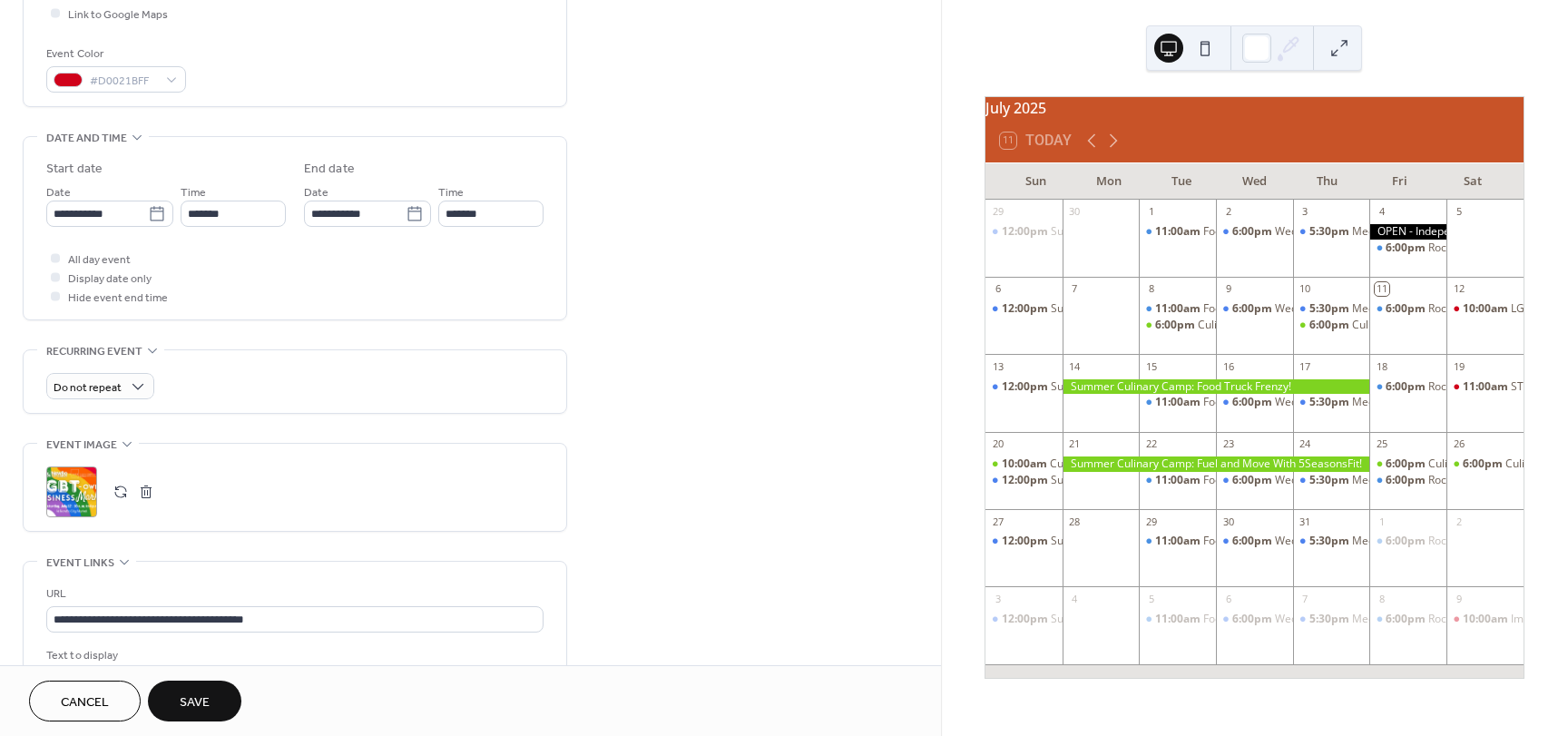 click at bounding box center [121, 492] 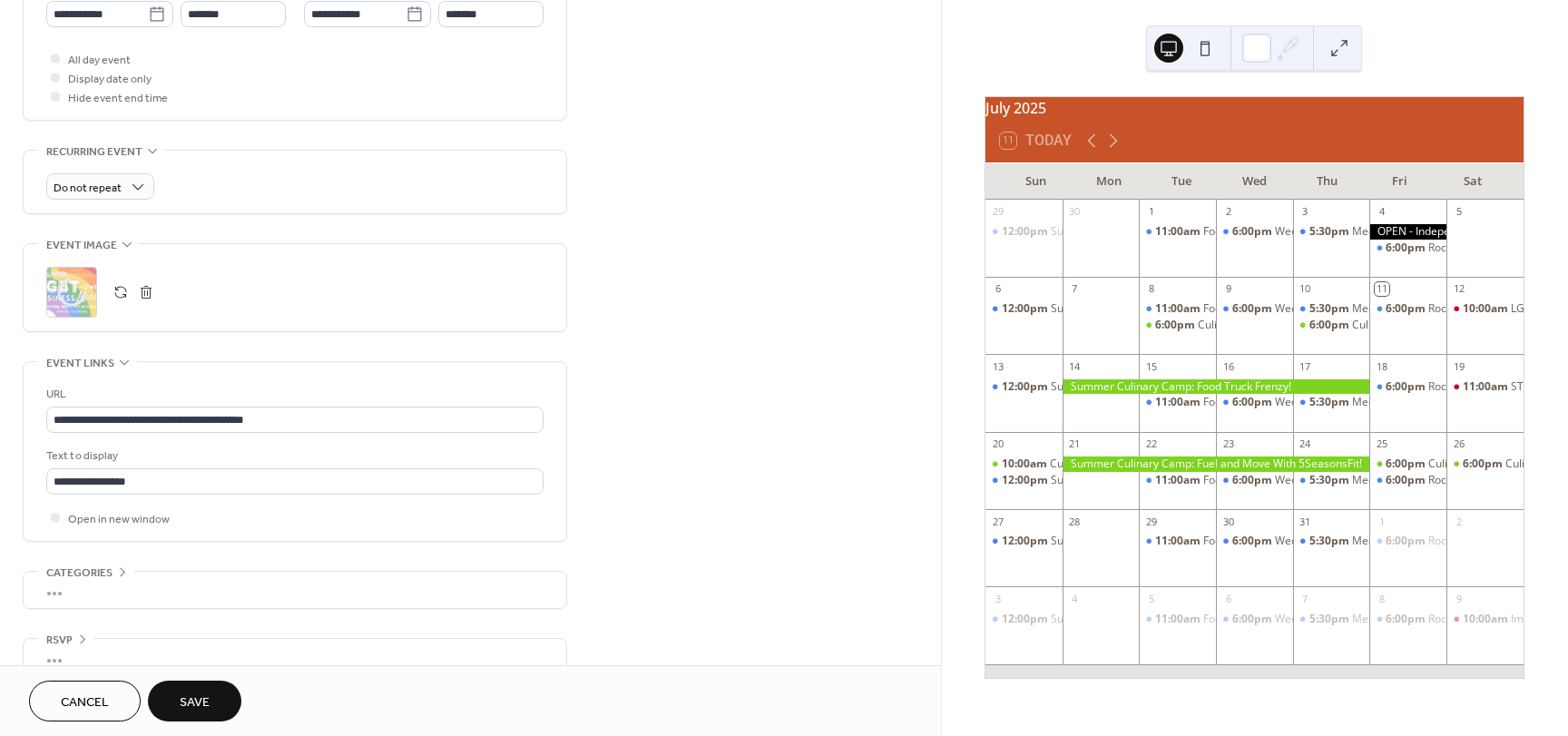 scroll, scrollTop: 682, scrollLeft: 0, axis: vertical 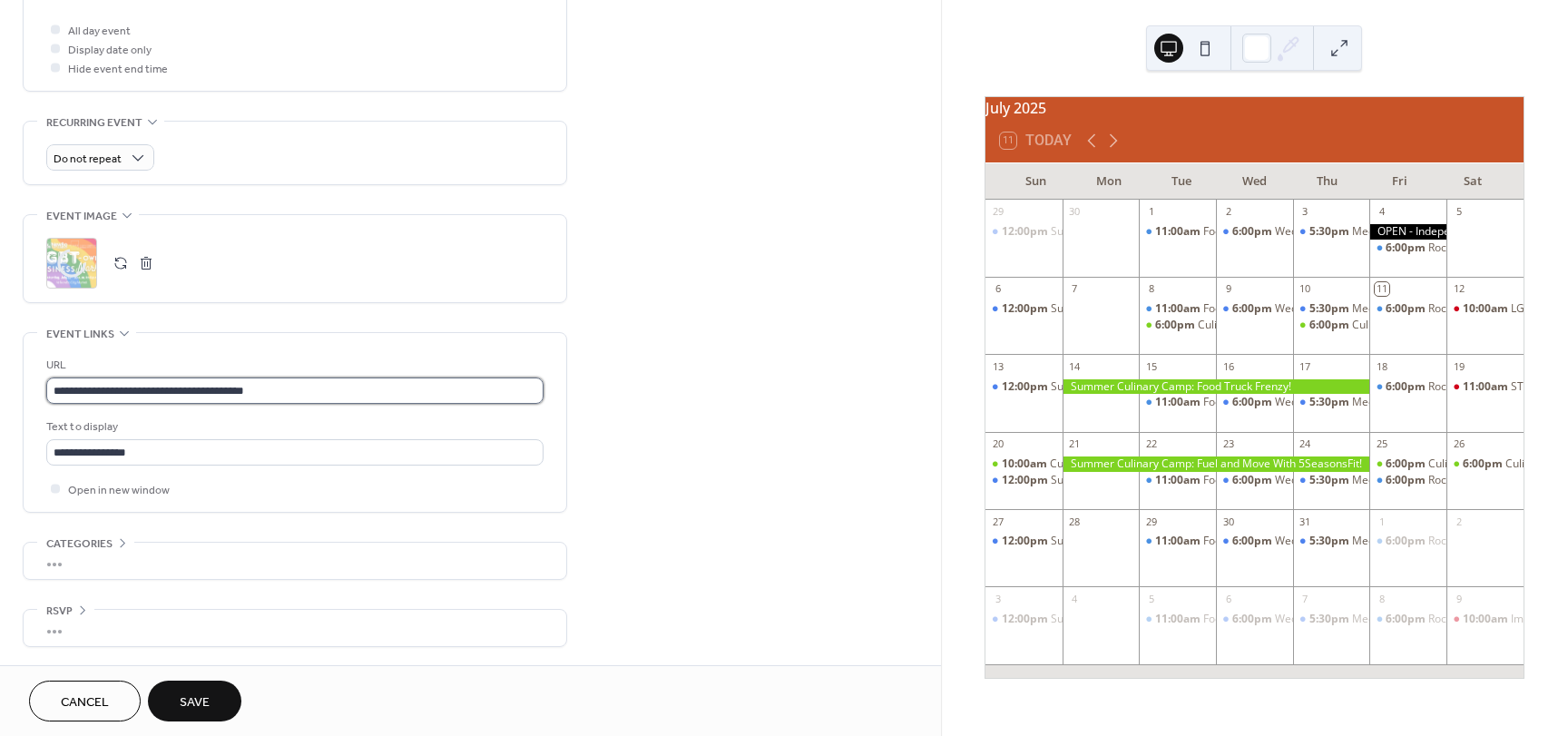 click on "**********" at bounding box center (295, 390) 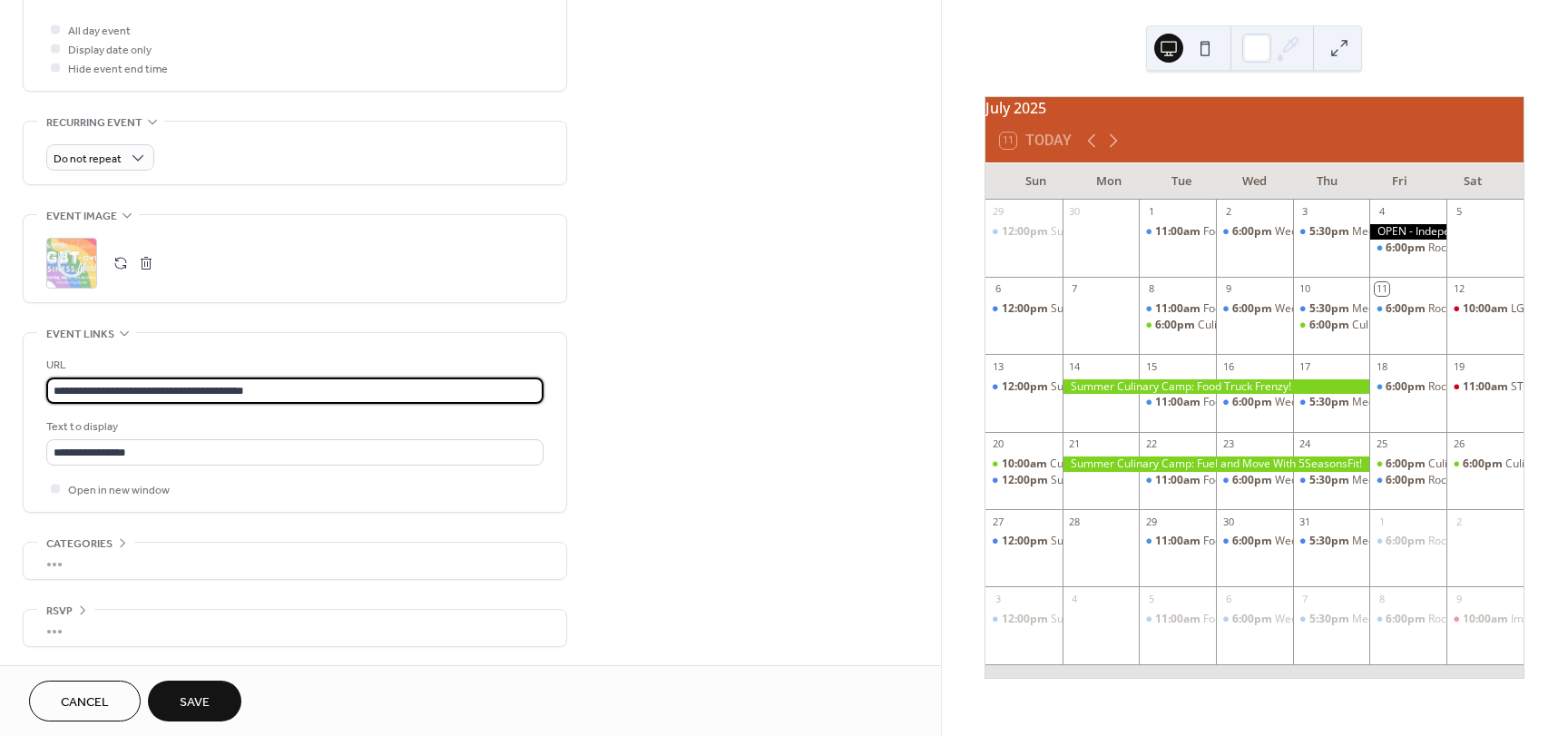 click on "**********" at bounding box center (295, 390) 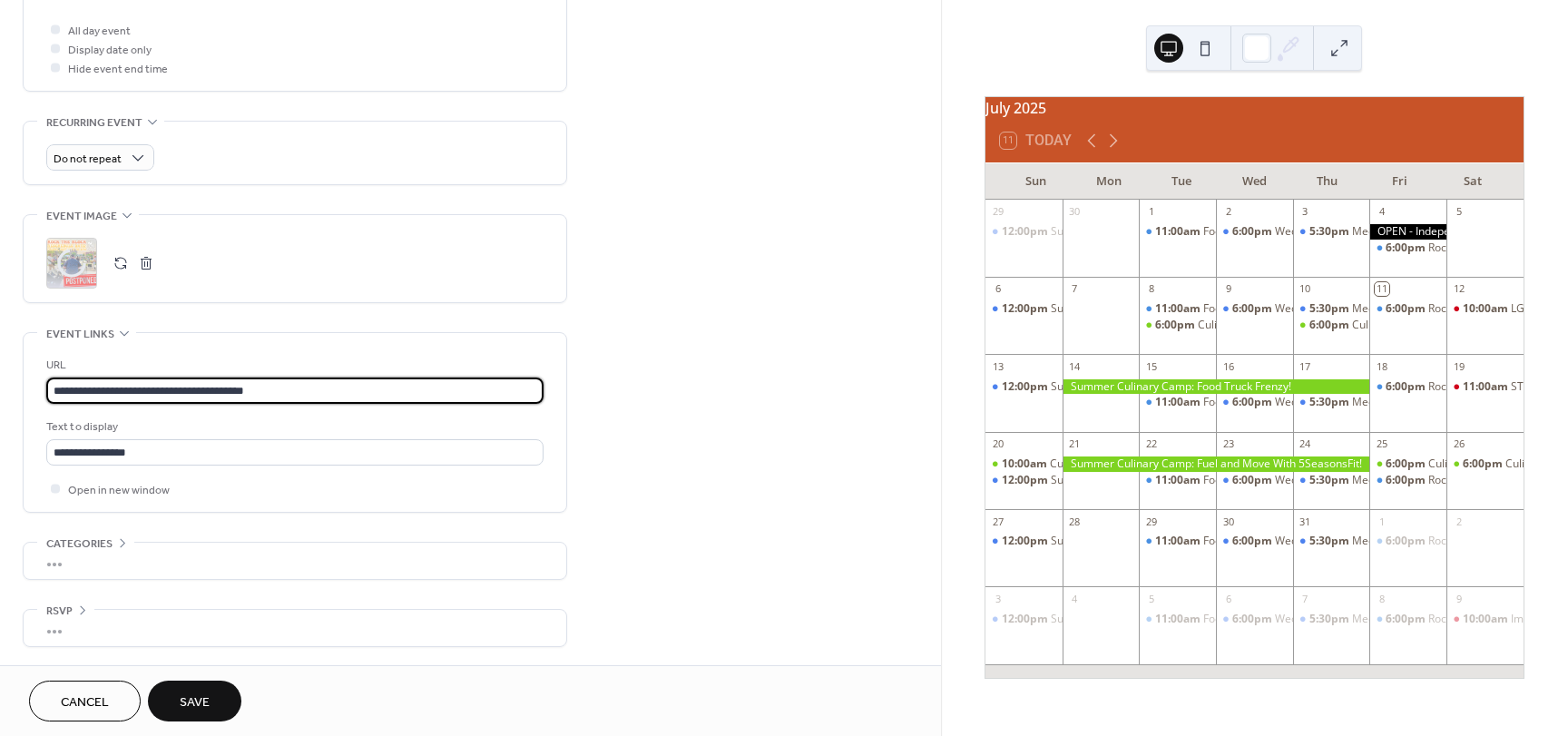 click on "**********" at bounding box center [295, 390] 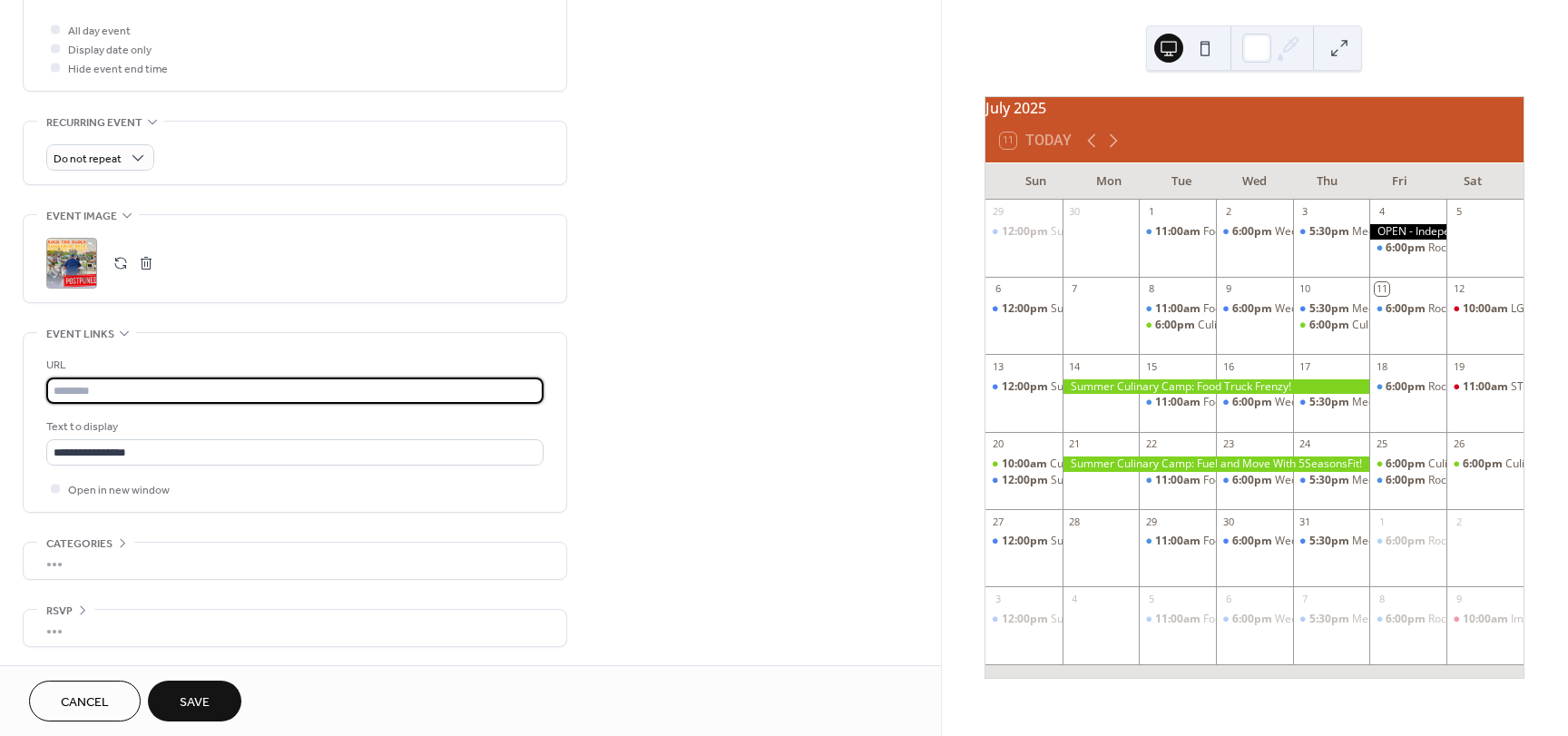 type 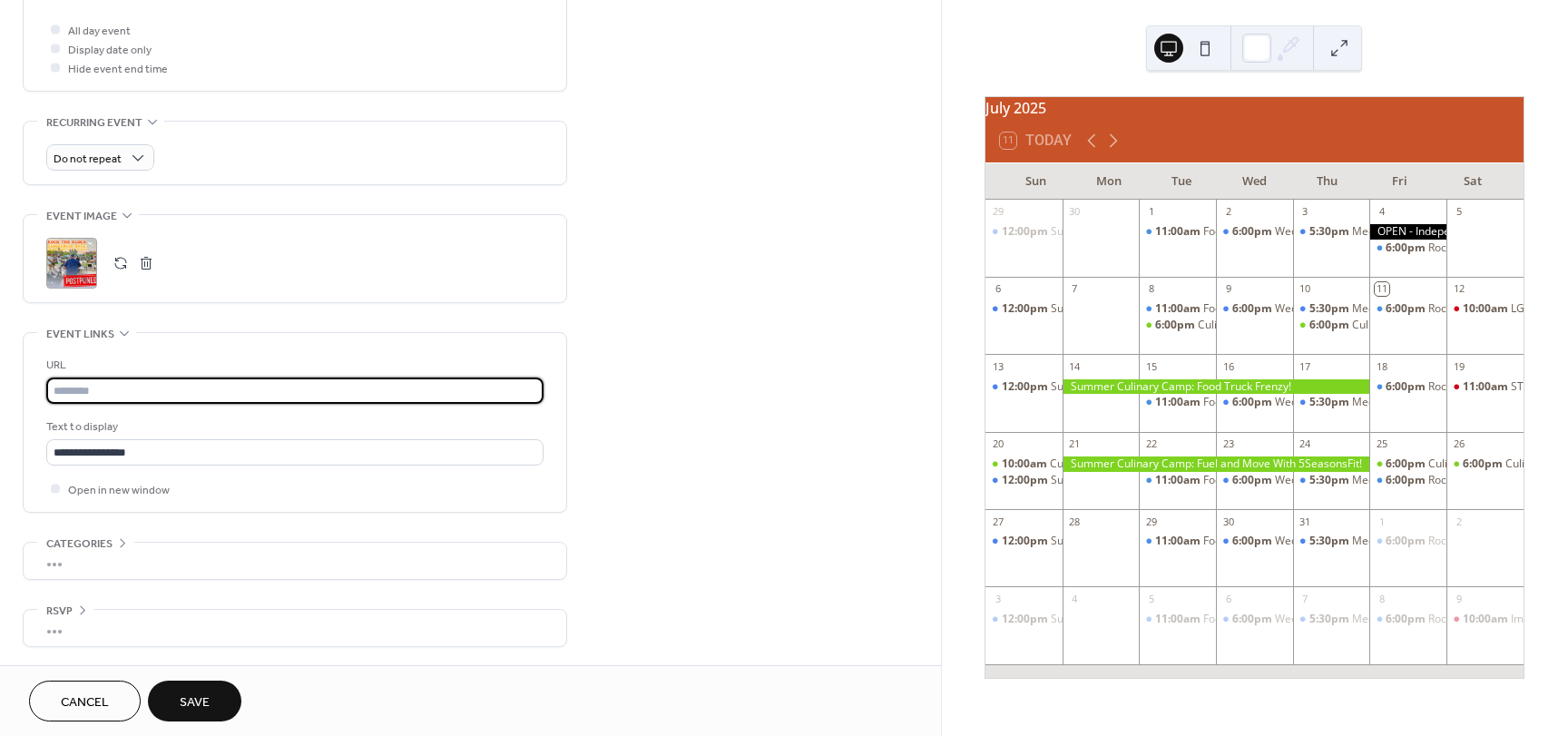 click on "**********" at bounding box center (470, 41) 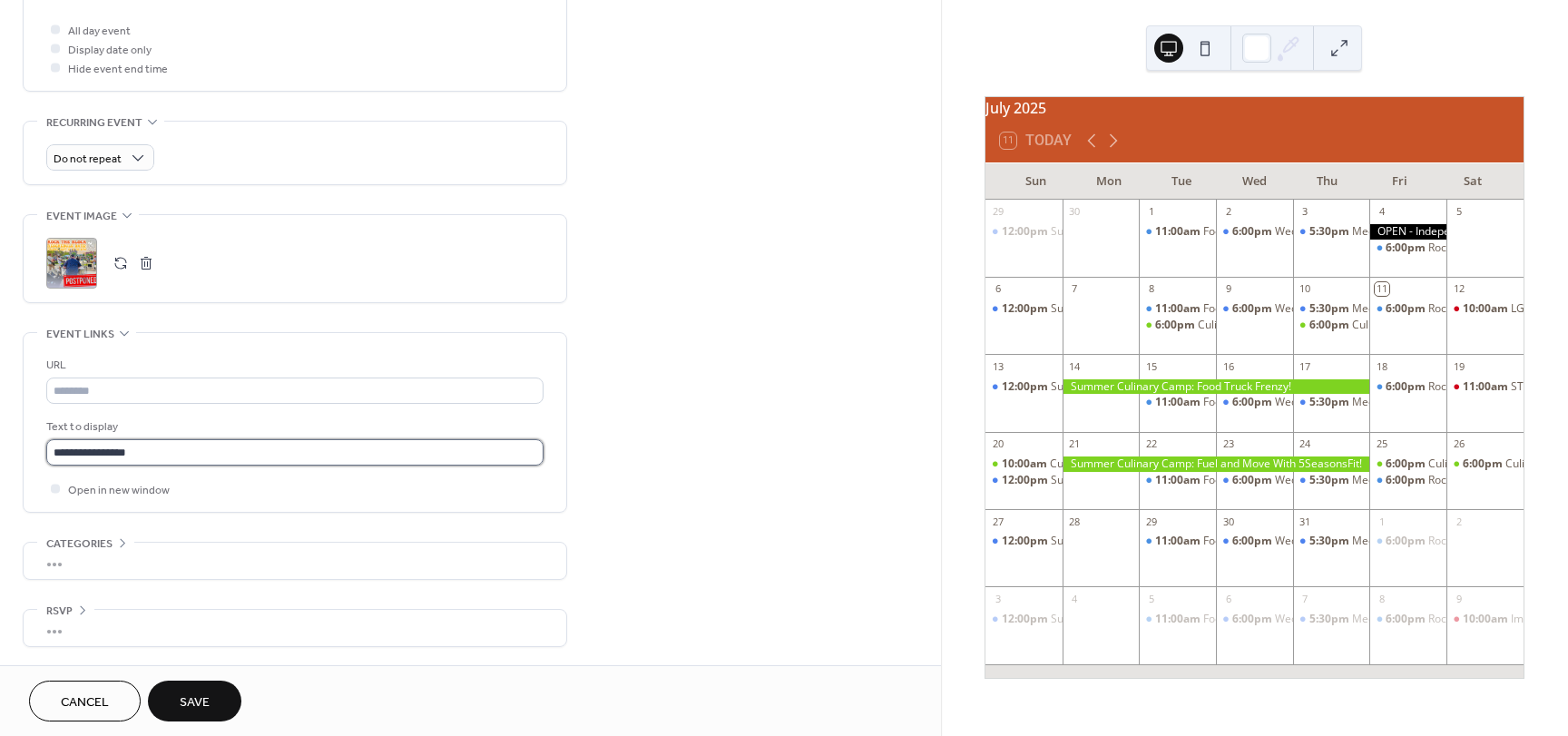 click on "**********" at bounding box center (295, 452) 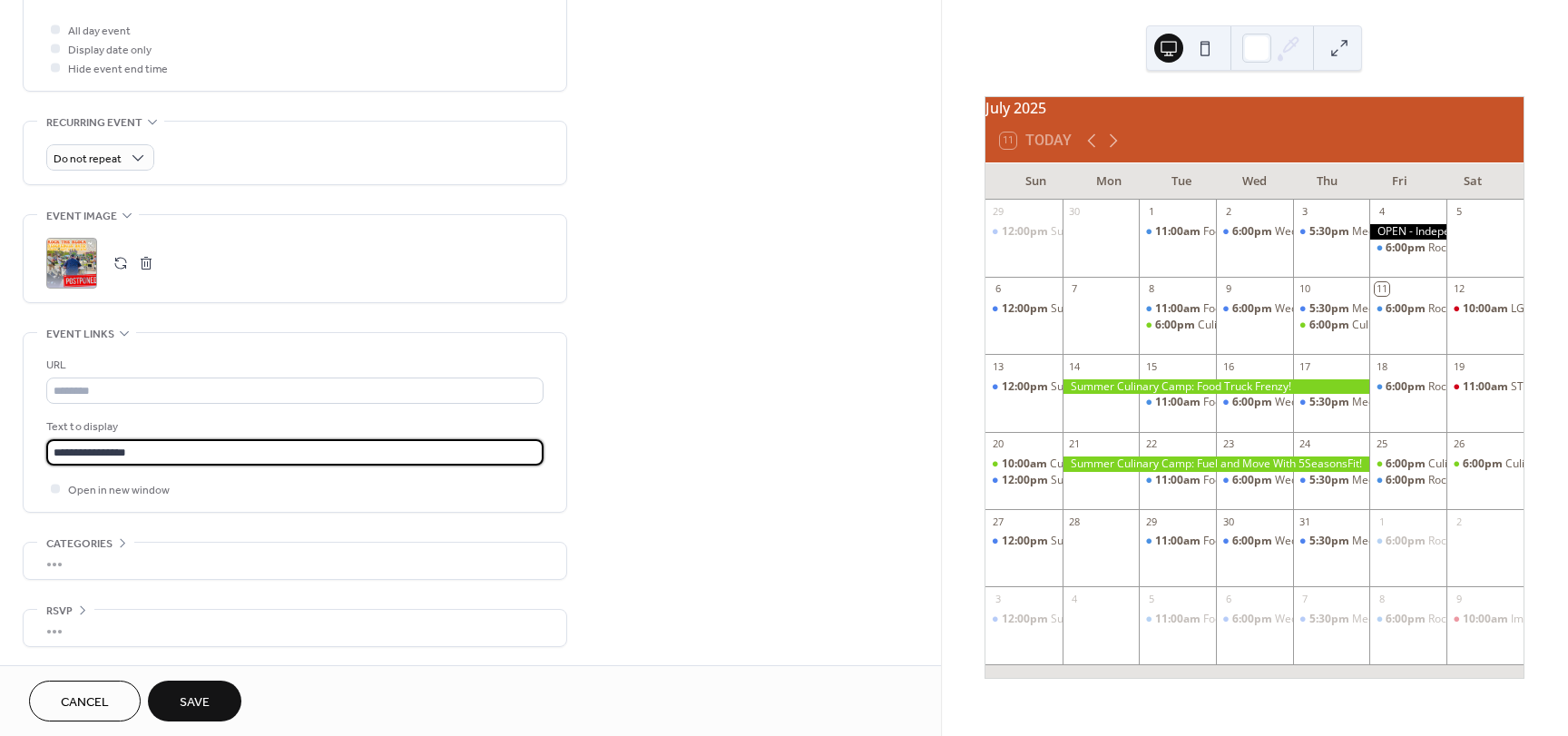 click on "**********" at bounding box center (295, 452) 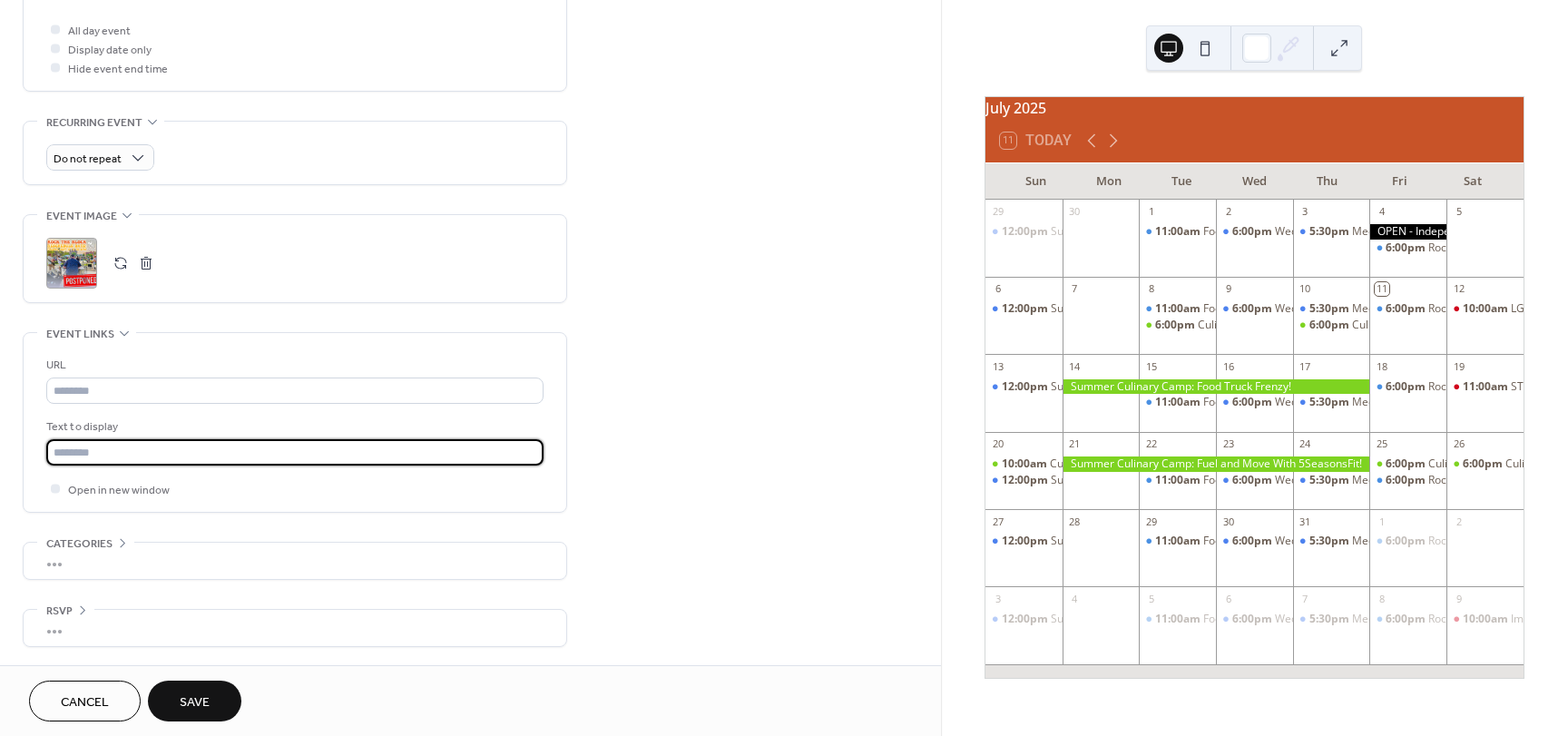 type 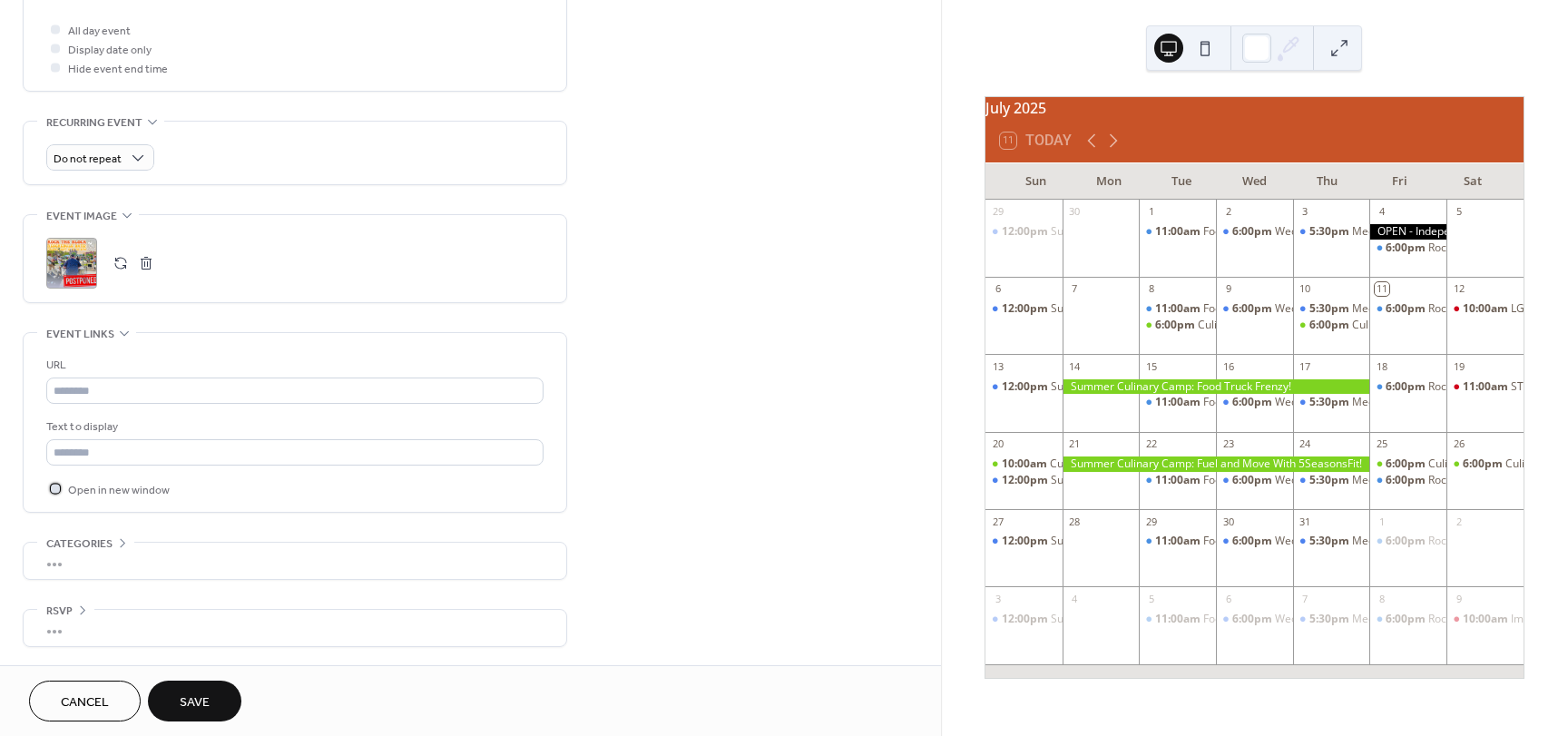 click 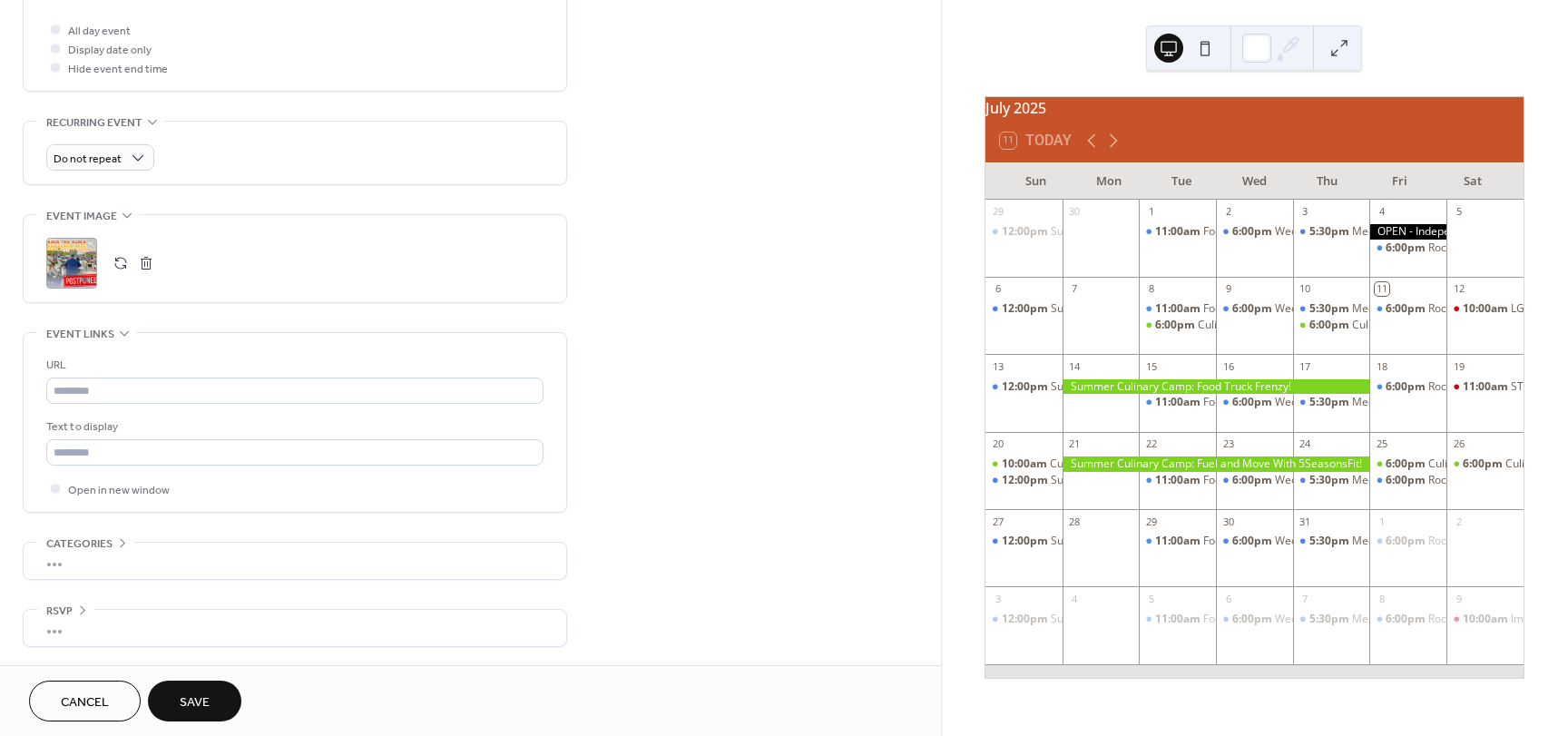 click on "URL Text to display Open in new window" at bounding box center [295, 422] 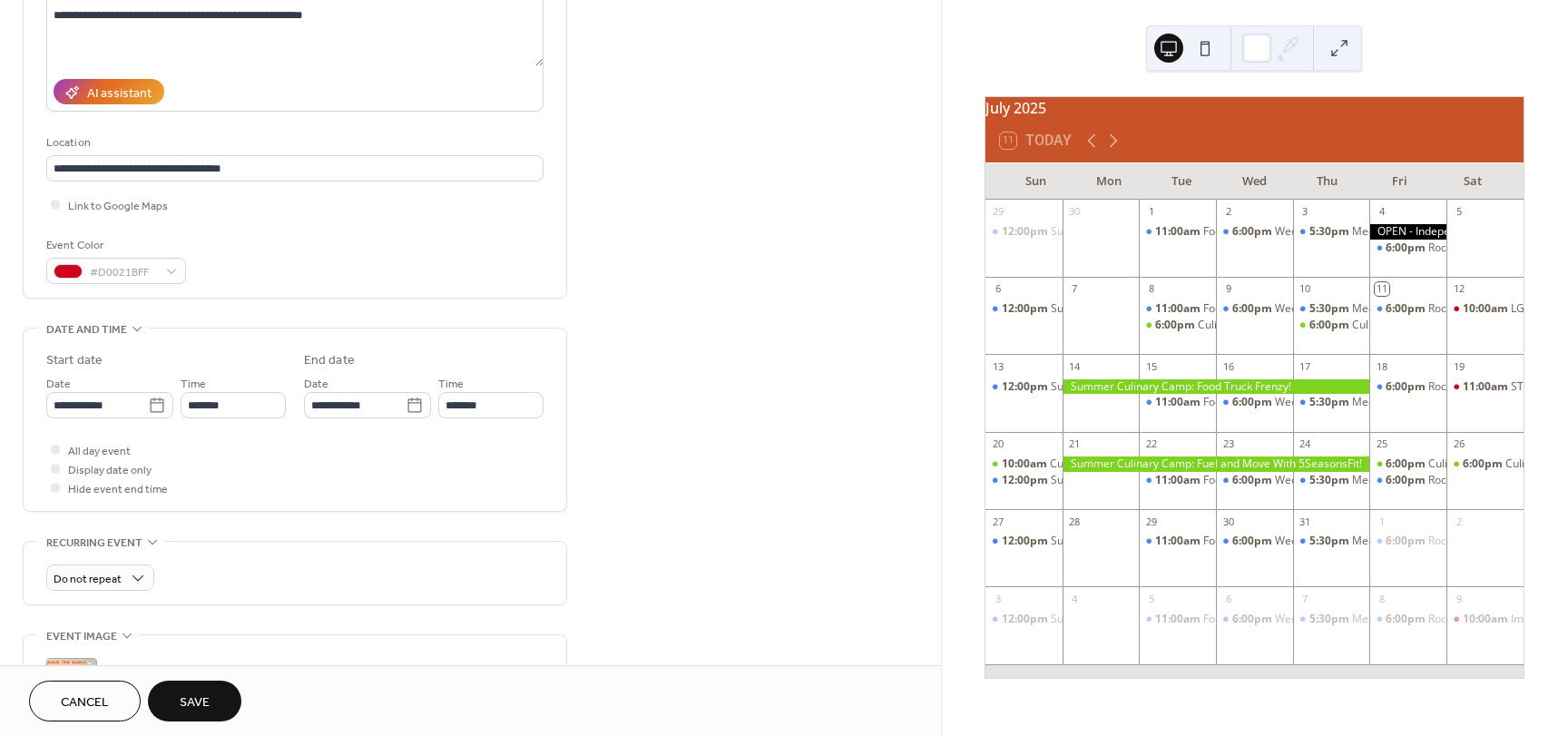 scroll, scrollTop: 272, scrollLeft: 0, axis: vertical 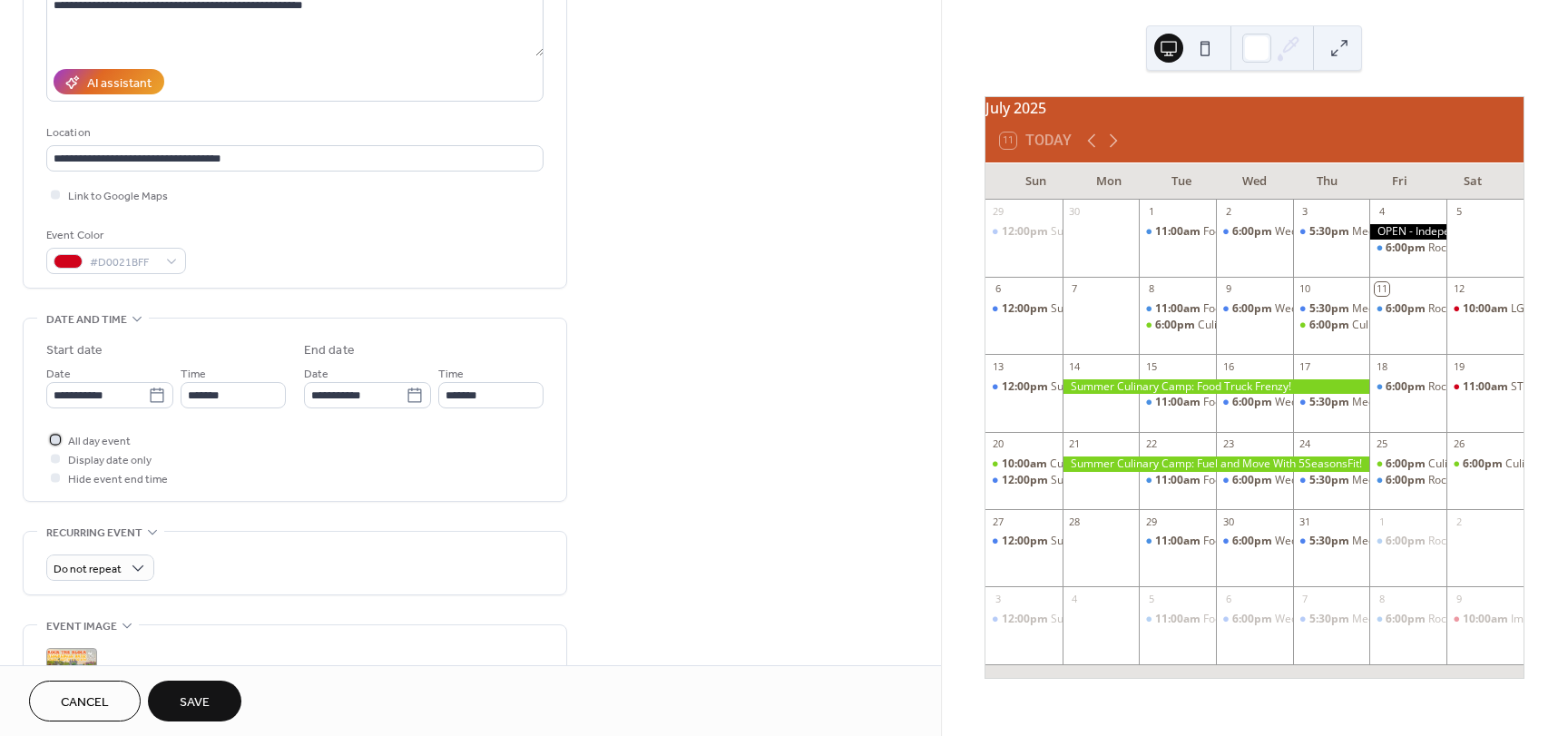 click on "All day event" at bounding box center (88, 439) 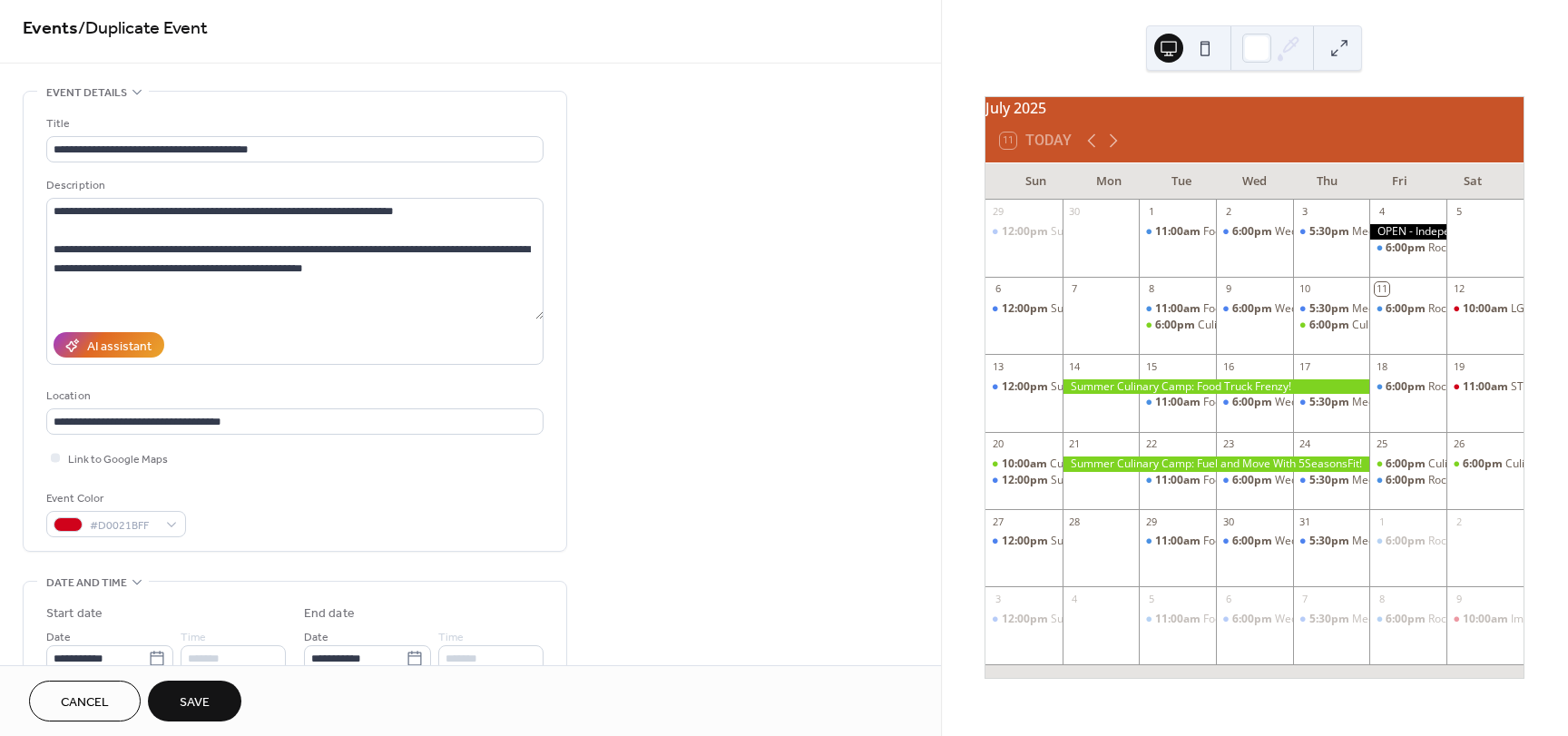 scroll, scrollTop: 0, scrollLeft: 0, axis: both 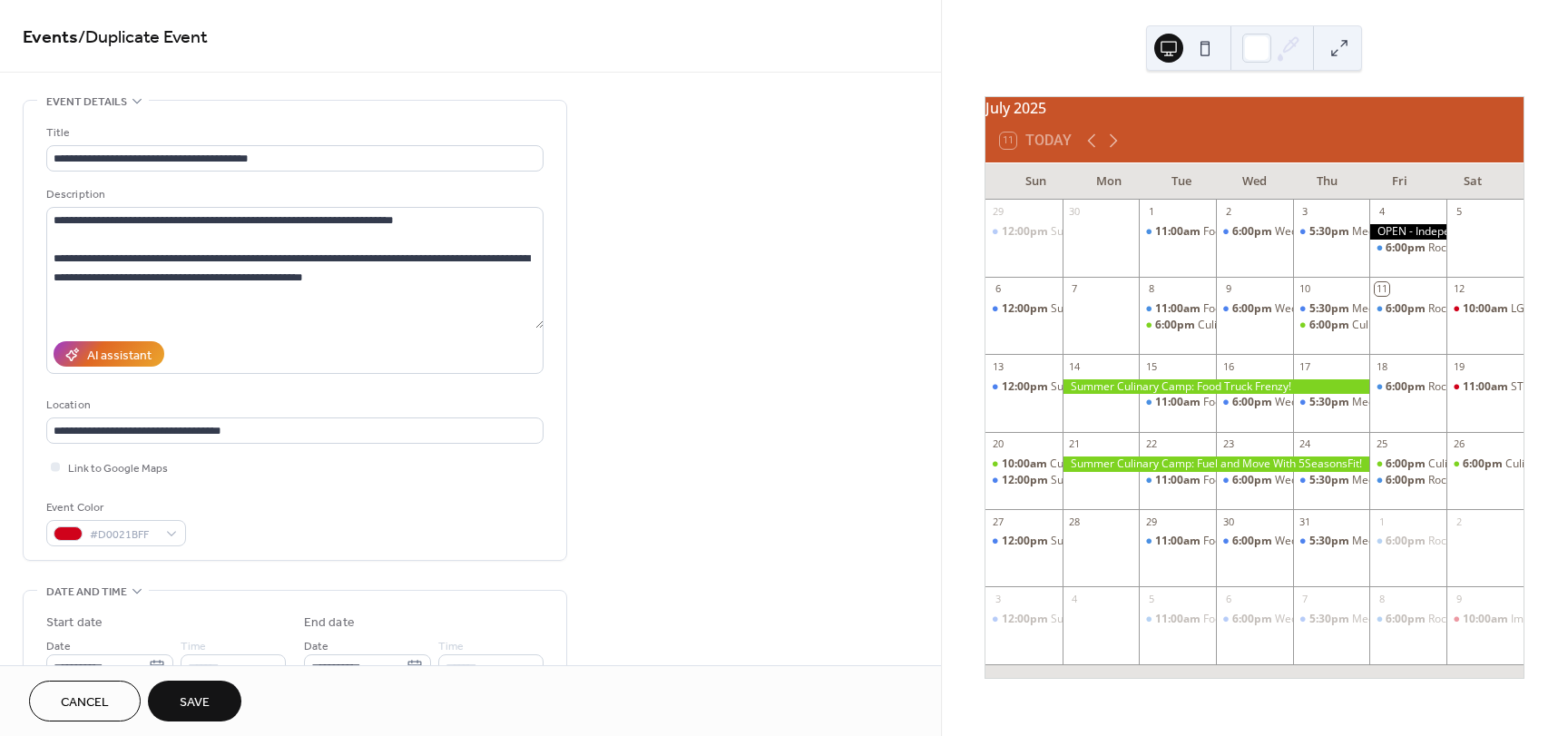 click on "Save" at bounding box center (194, 702) 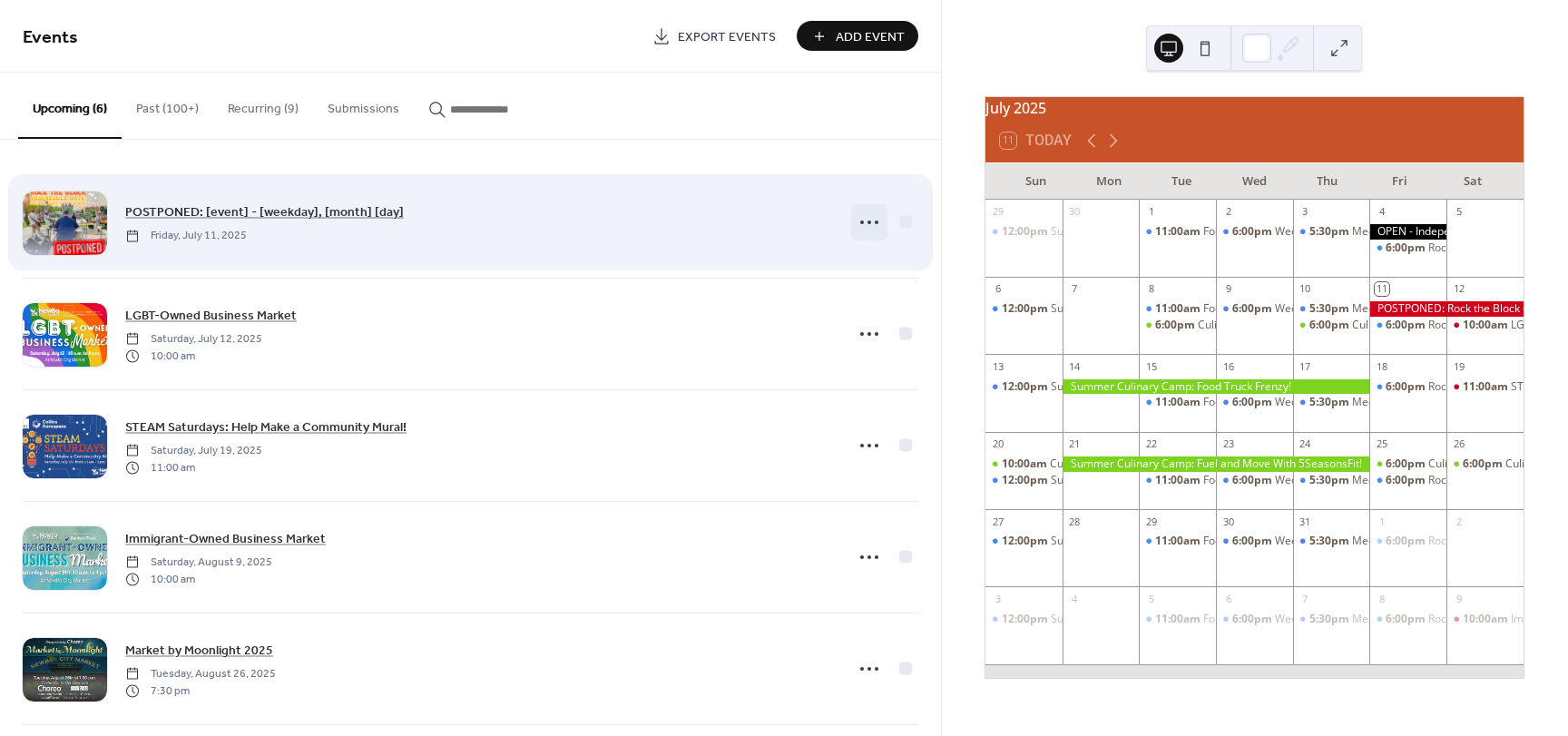 click 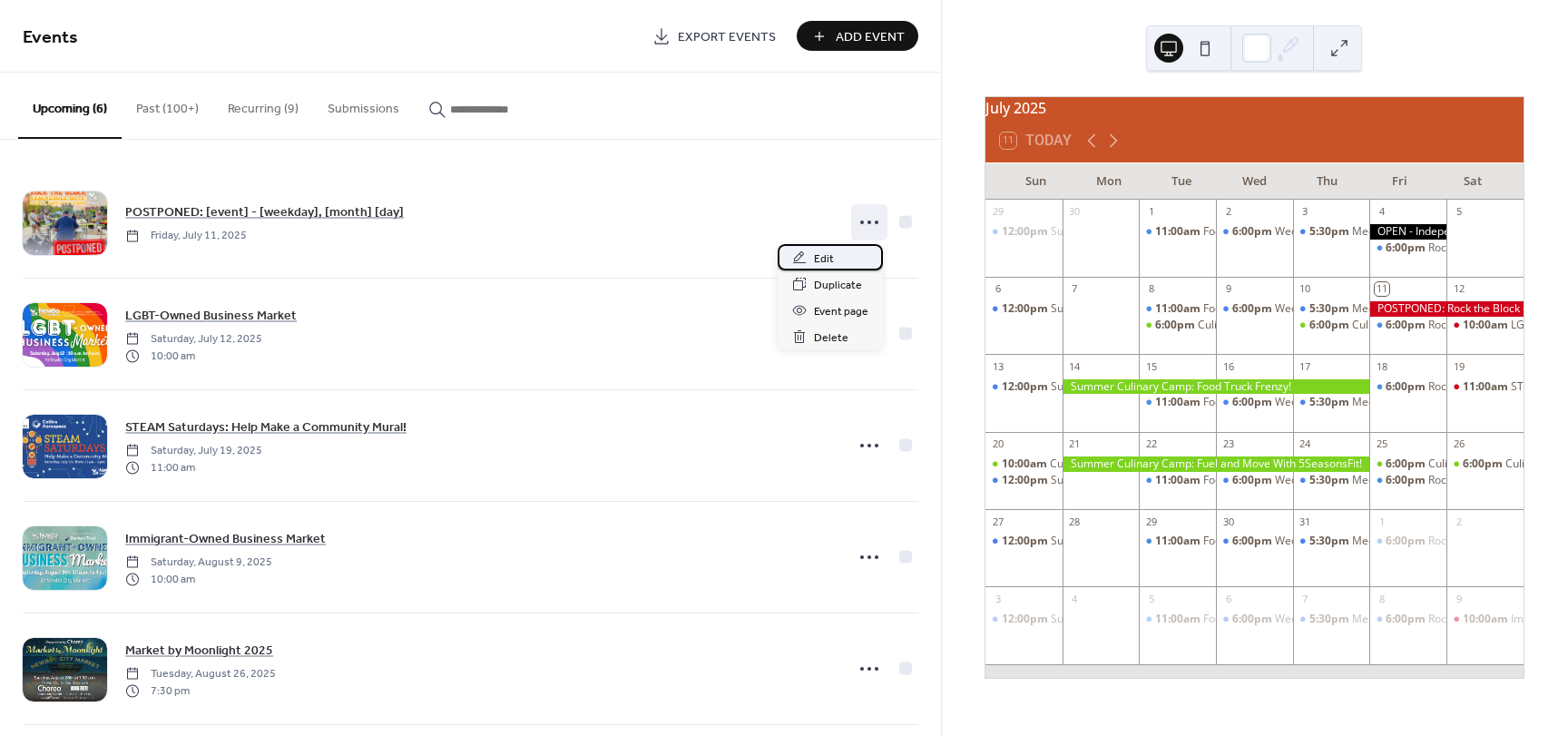 click on "Edit" at bounding box center [830, 257] 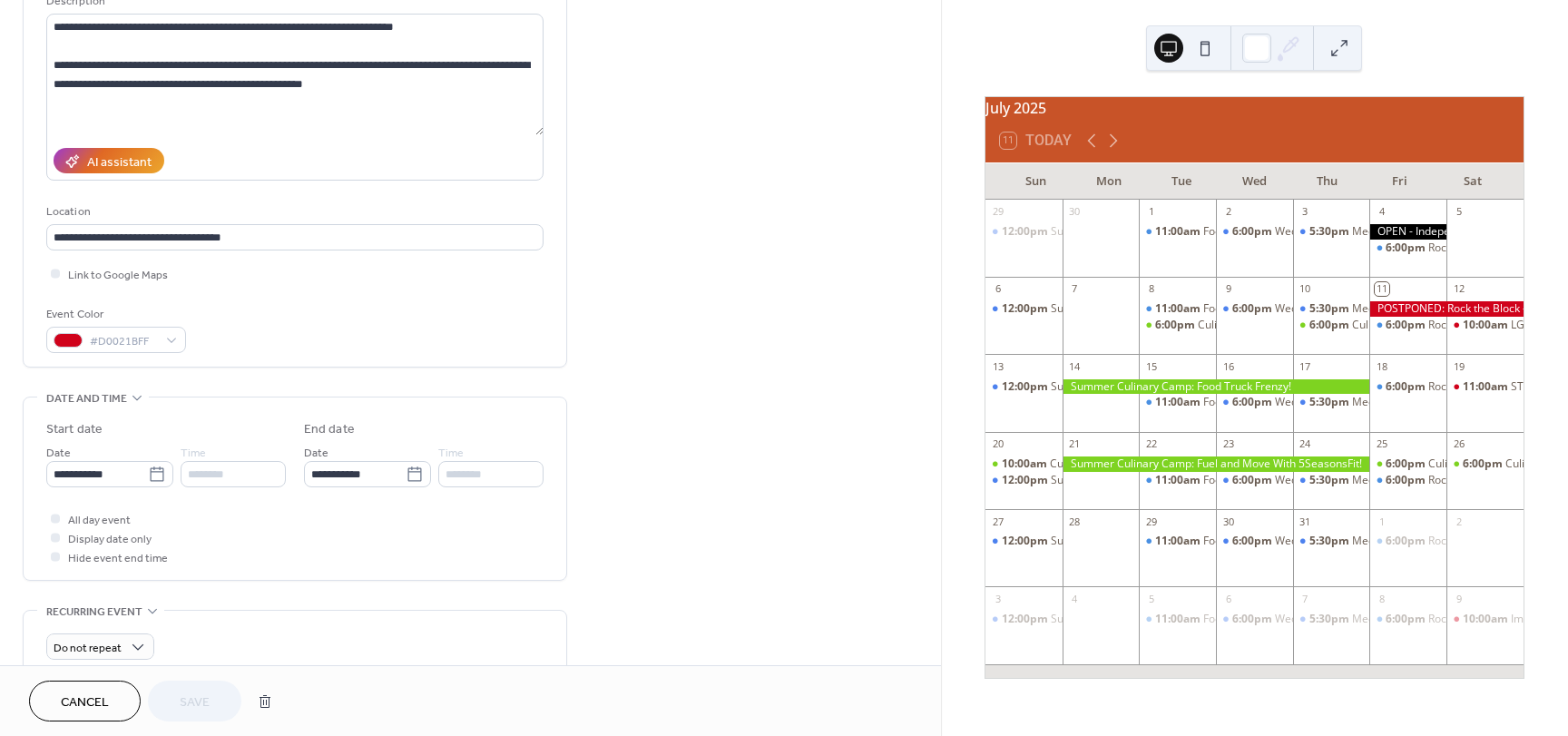 scroll, scrollTop: 272, scrollLeft: 0, axis: vertical 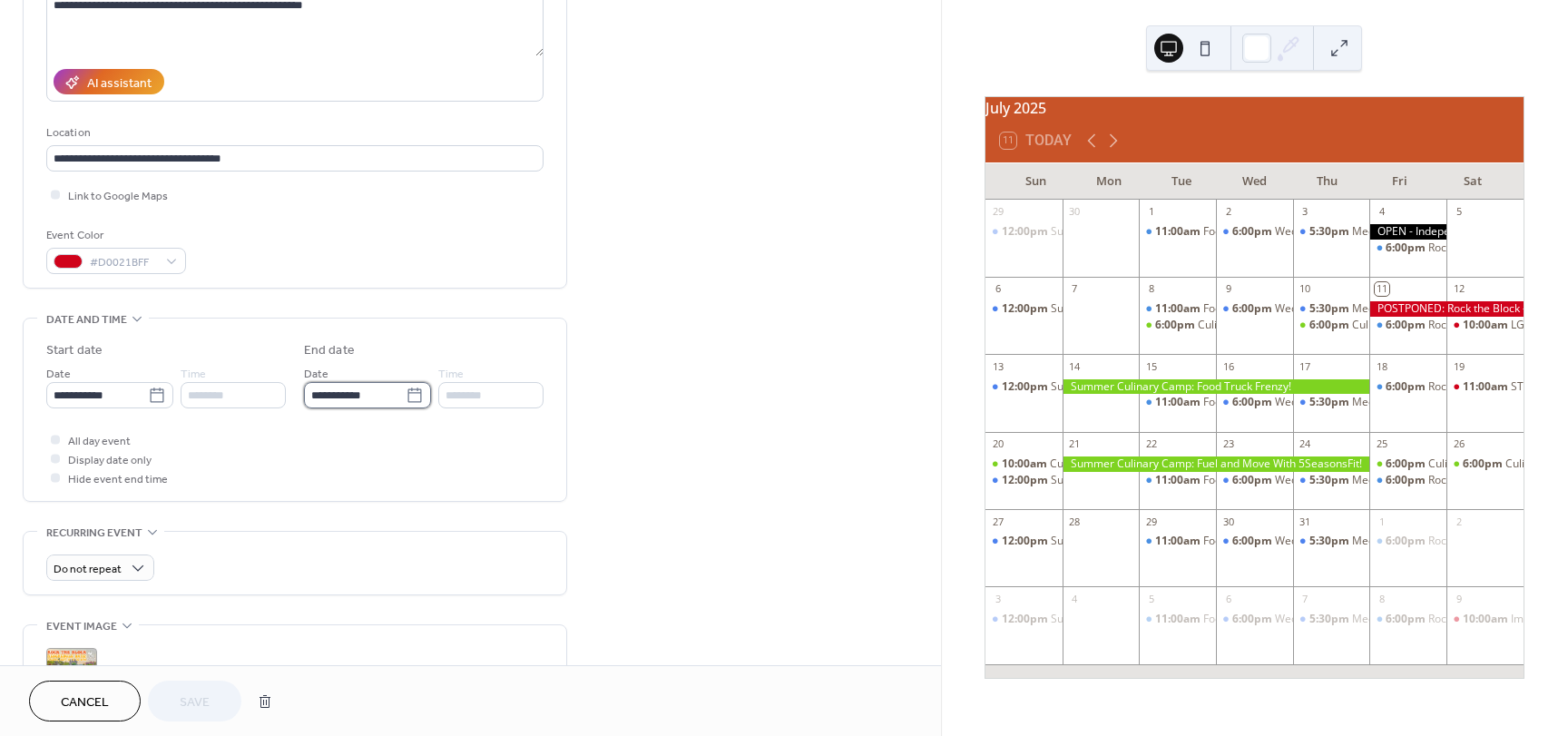 click on "**********" at bounding box center [355, 395] 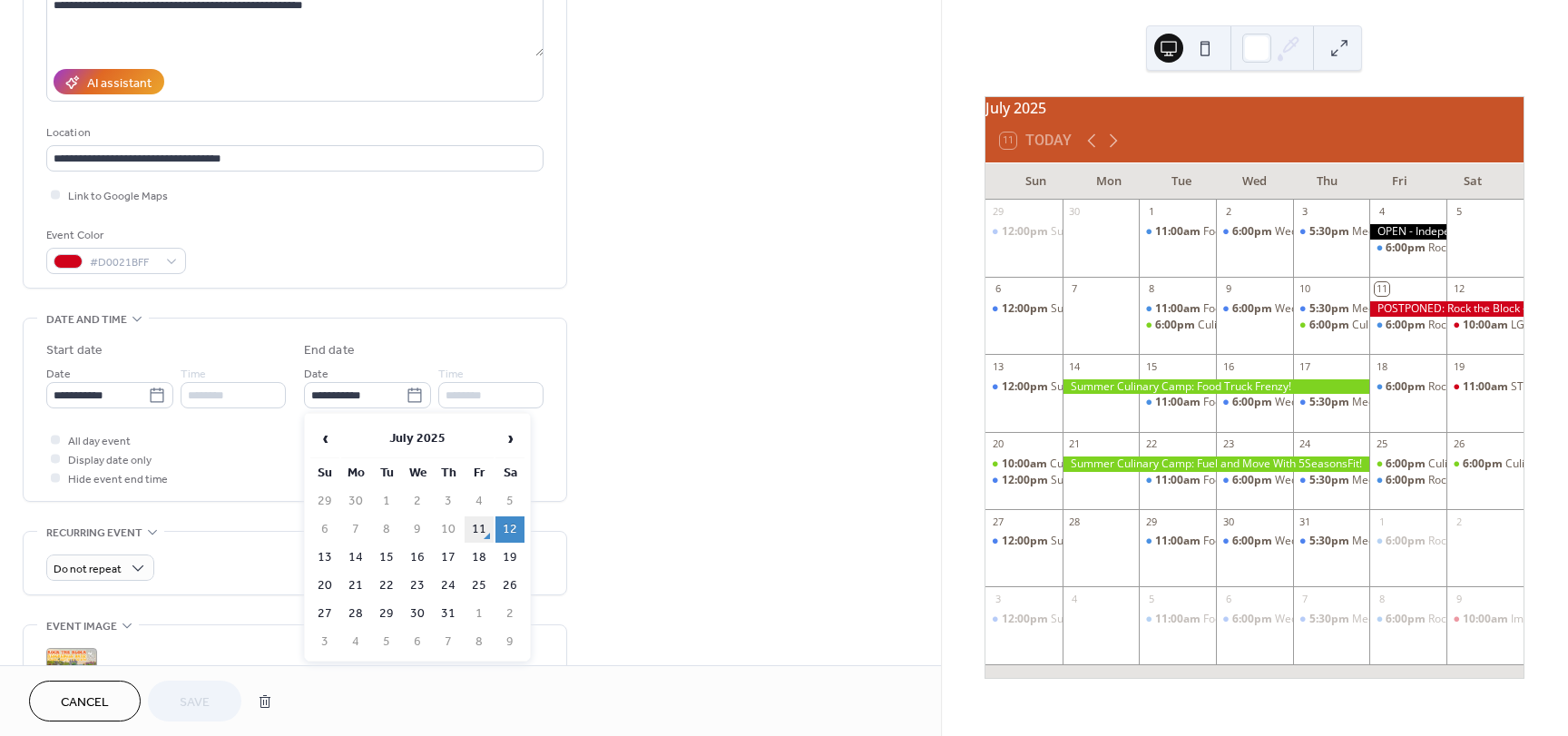 click on "11" at bounding box center [479, 529] 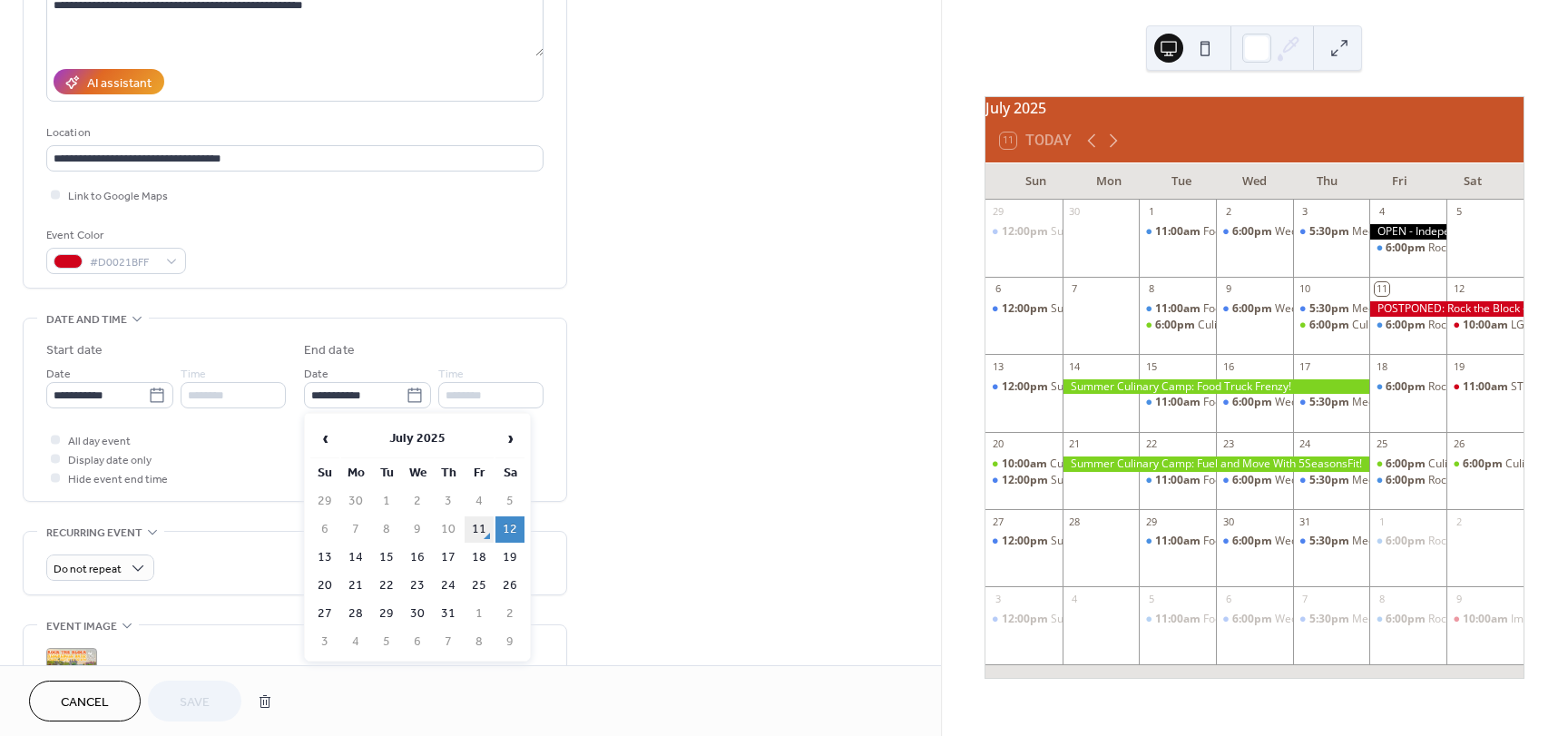 type on "**********" 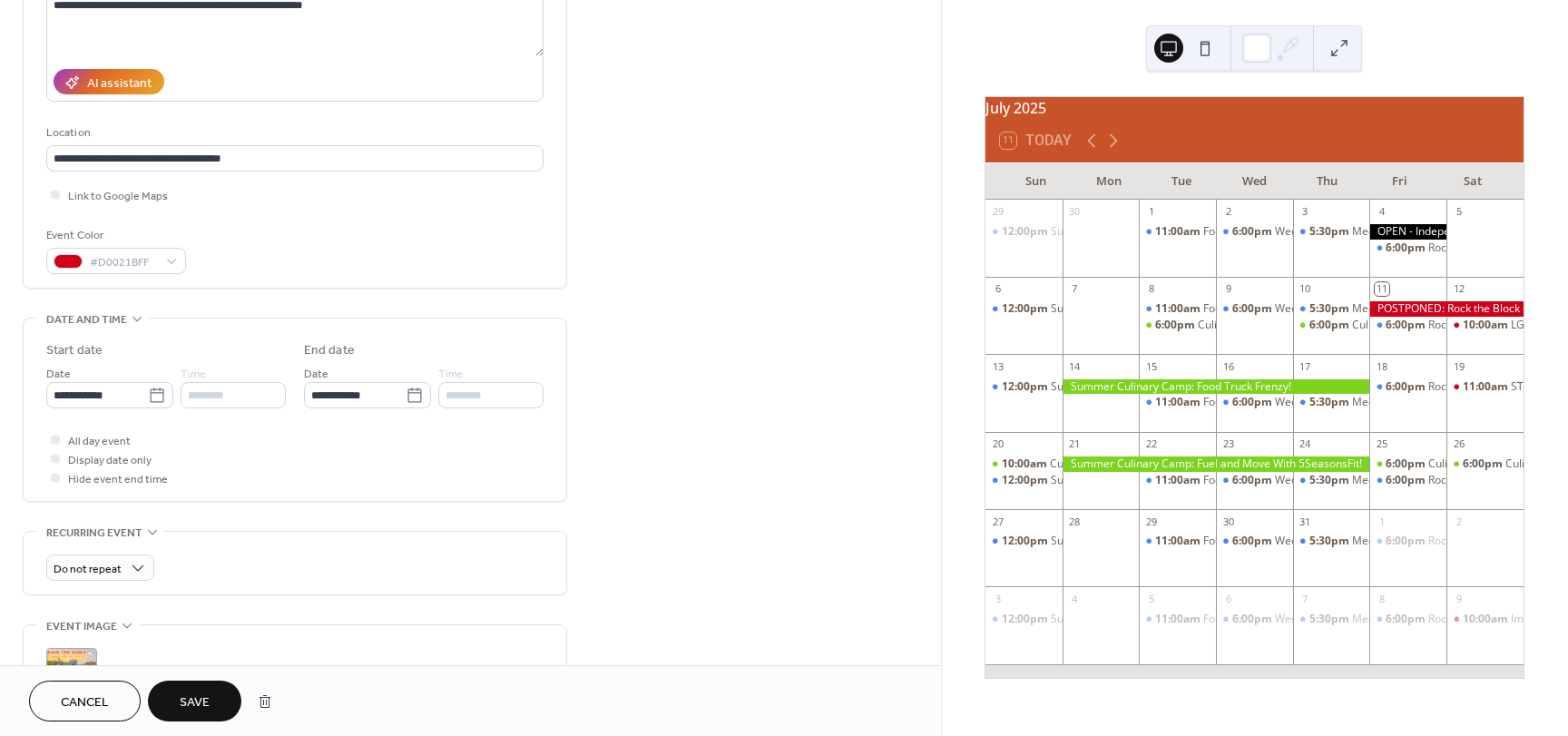 click on "********" at bounding box center (491, 395) 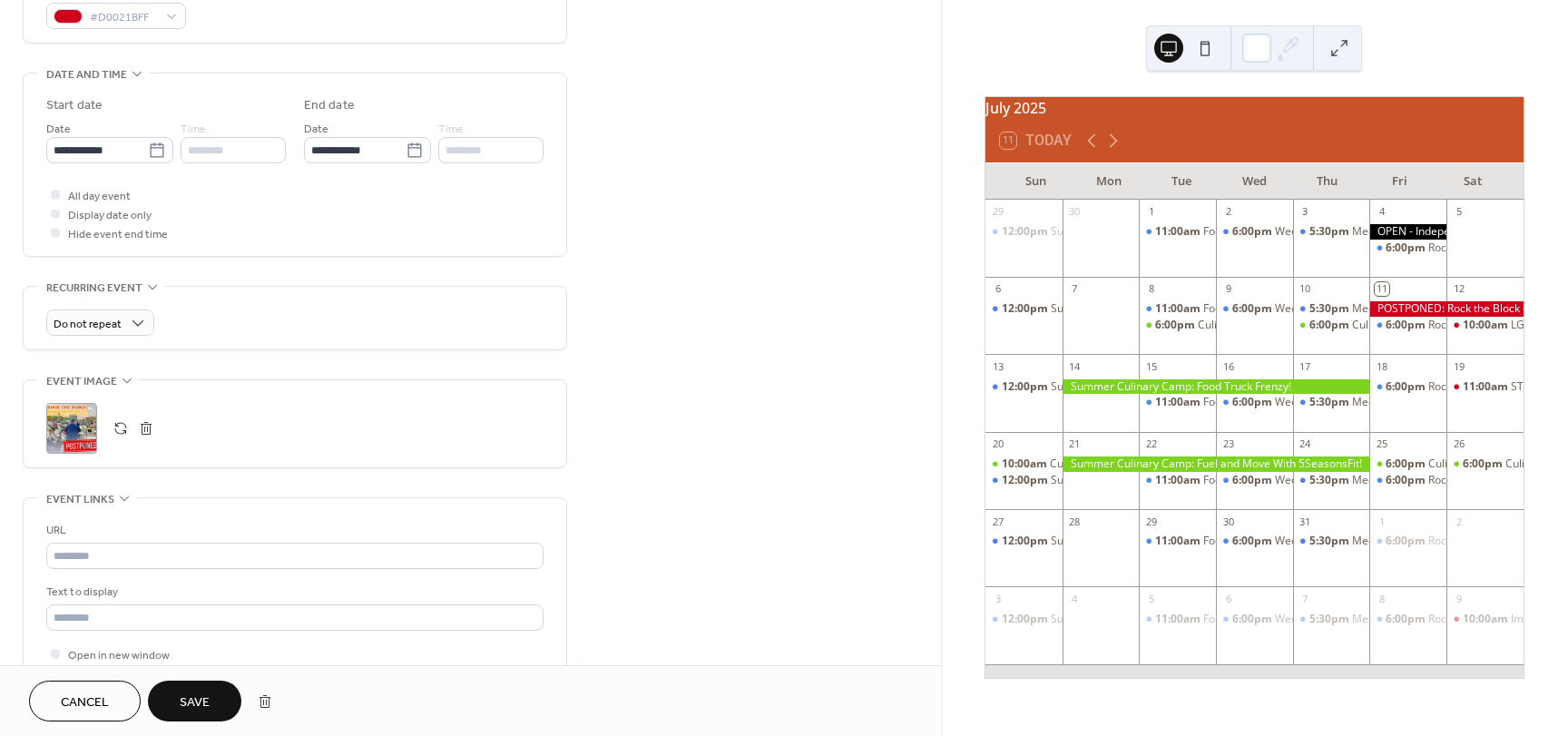 scroll, scrollTop: 545, scrollLeft: 0, axis: vertical 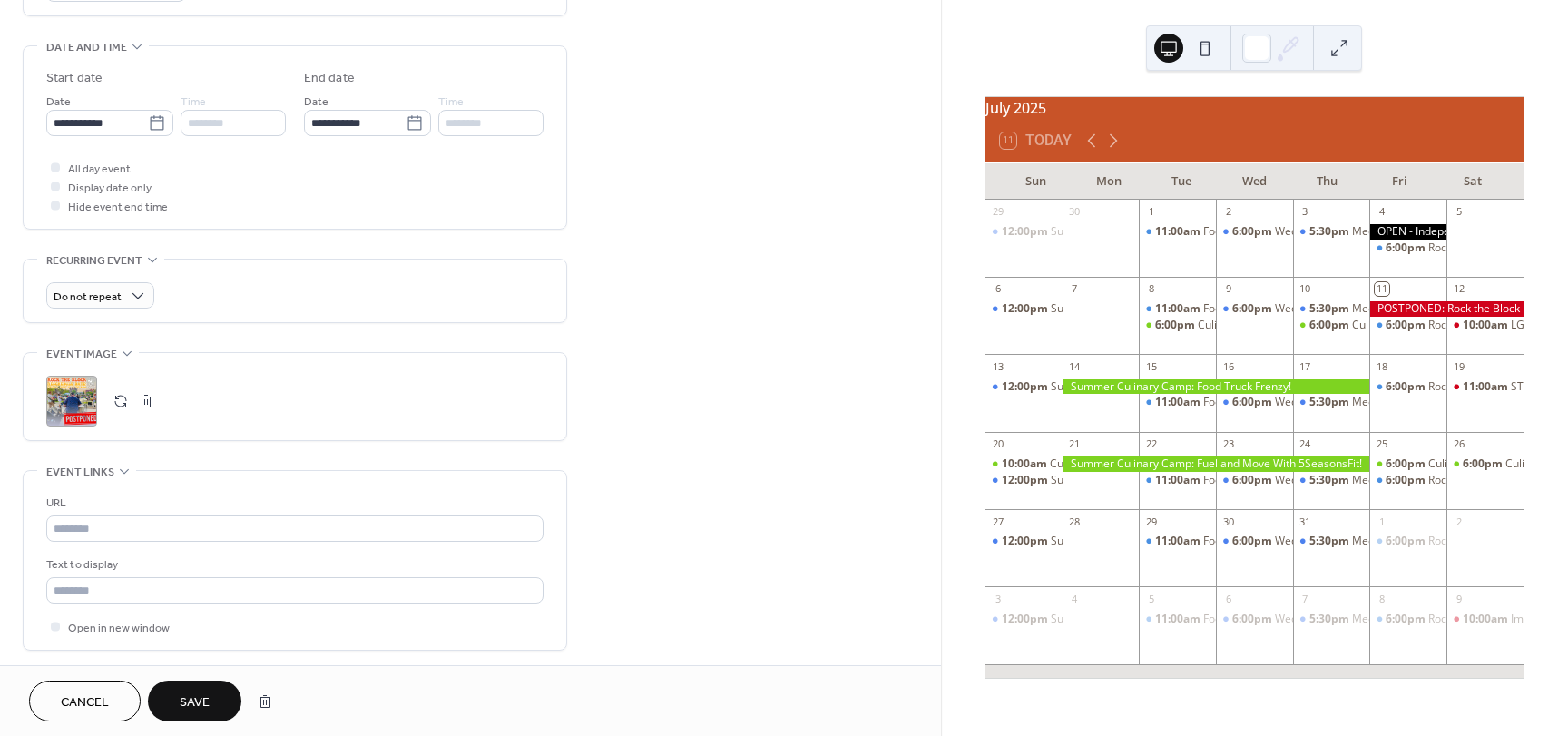 click on "Save" at bounding box center (194, 702) 